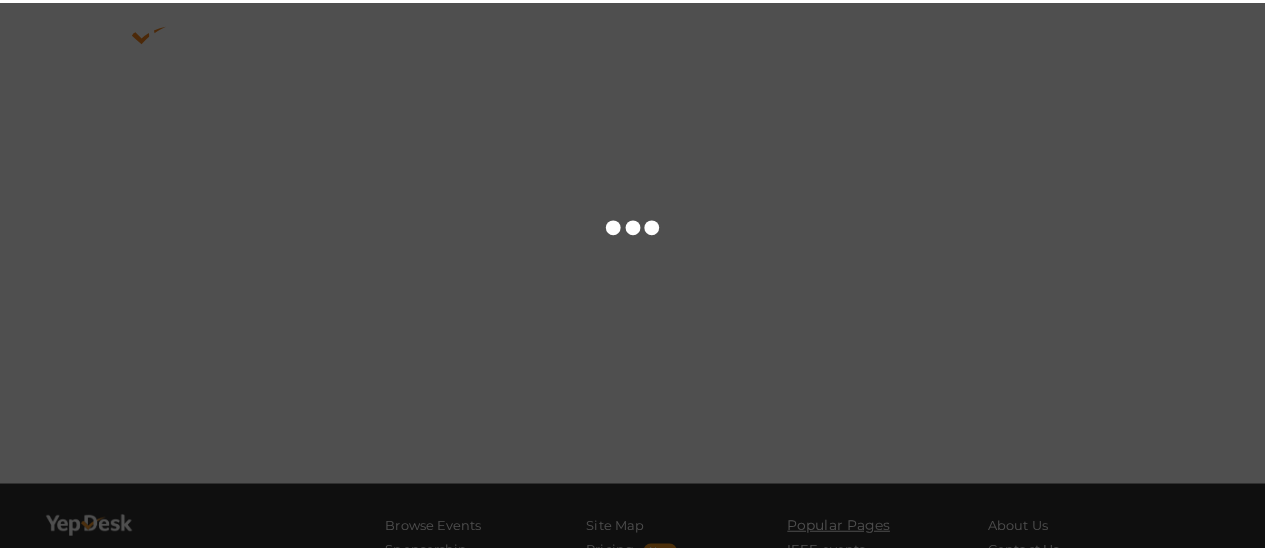 scroll, scrollTop: 0, scrollLeft: 0, axis: both 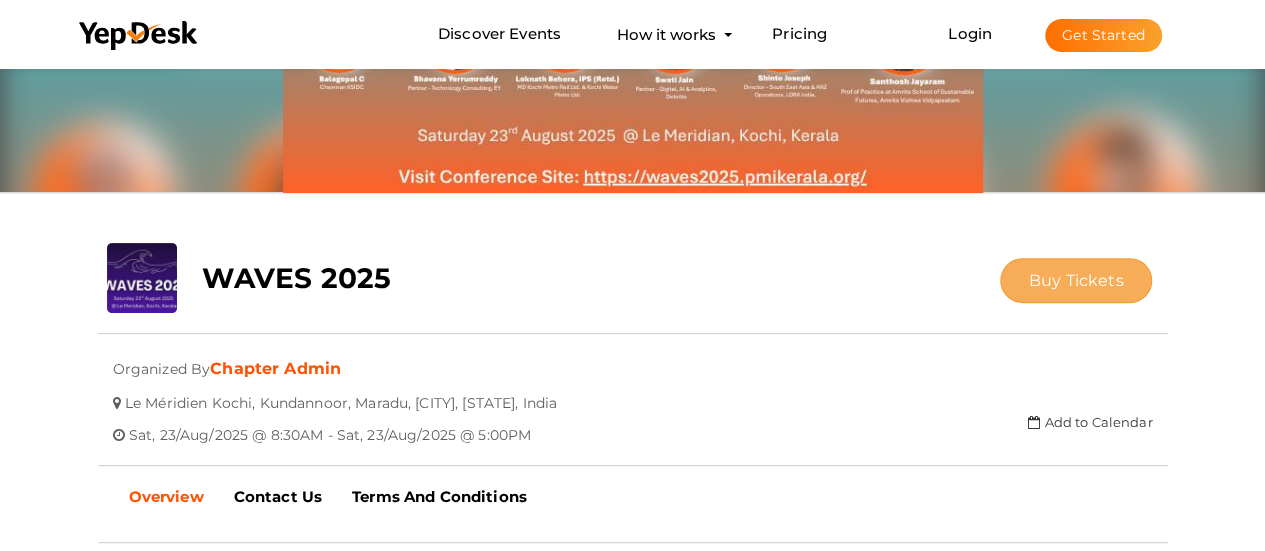 click on "Buy Tickets" at bounding box center (1076, 280) 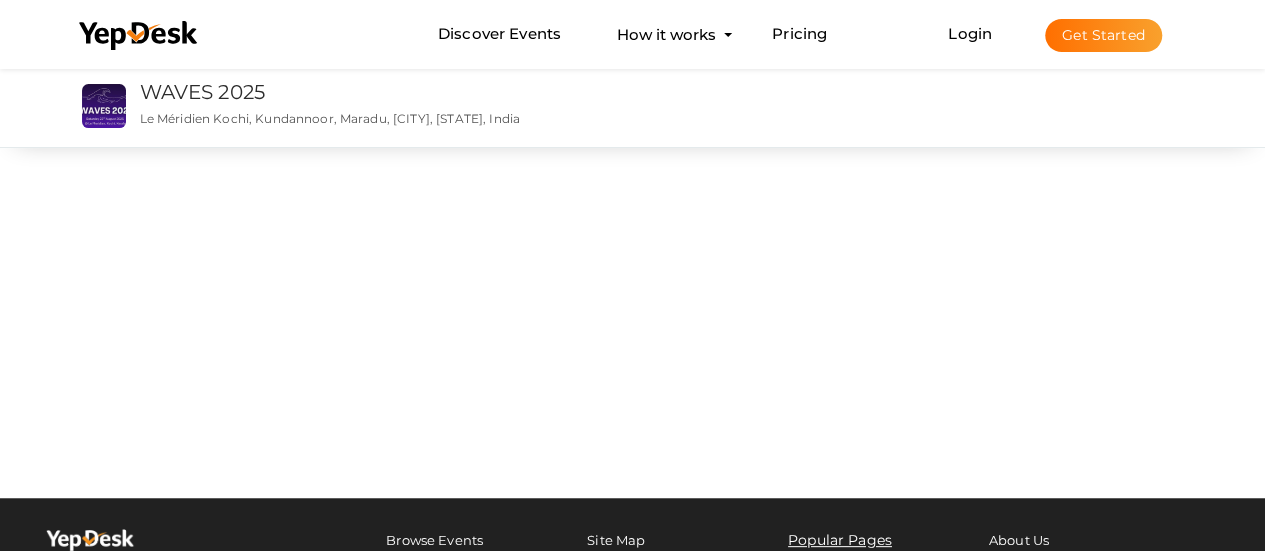 scroll, scrollTop: 0, scrollLeft: 0, axis: both 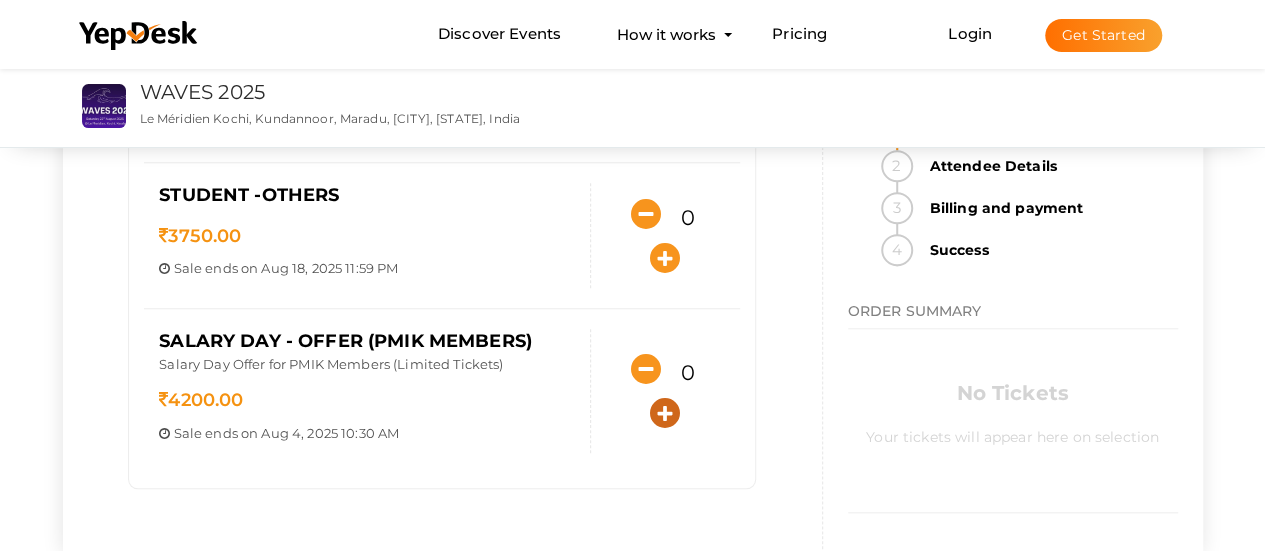 click at bounding box center [665, 413] 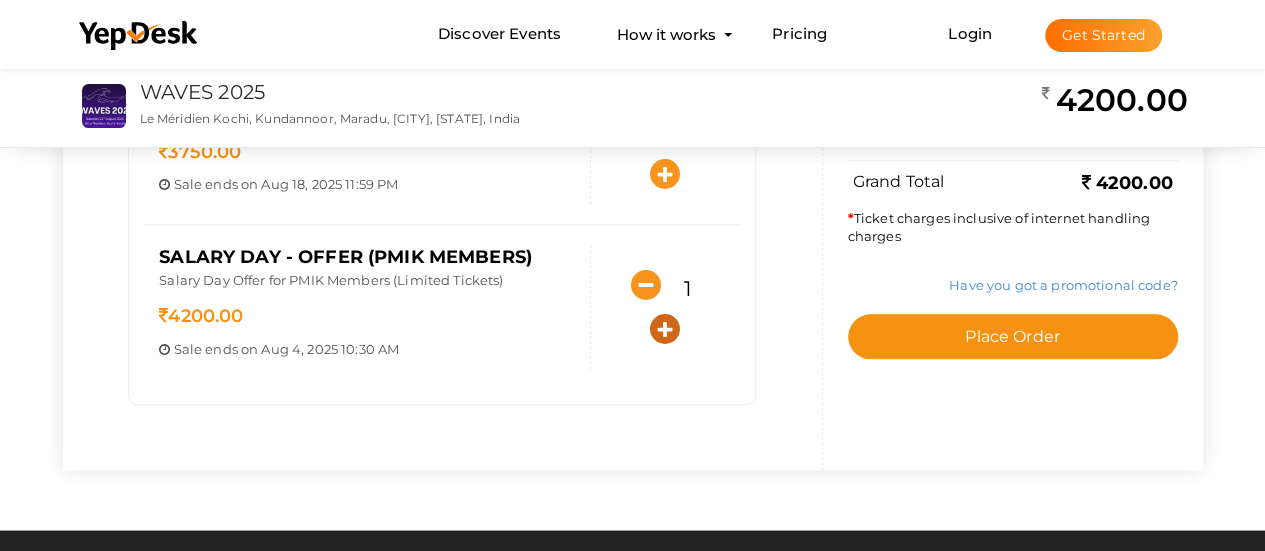 scroll, scrollTop: 824, scrollLeft: 0, axis: vertical 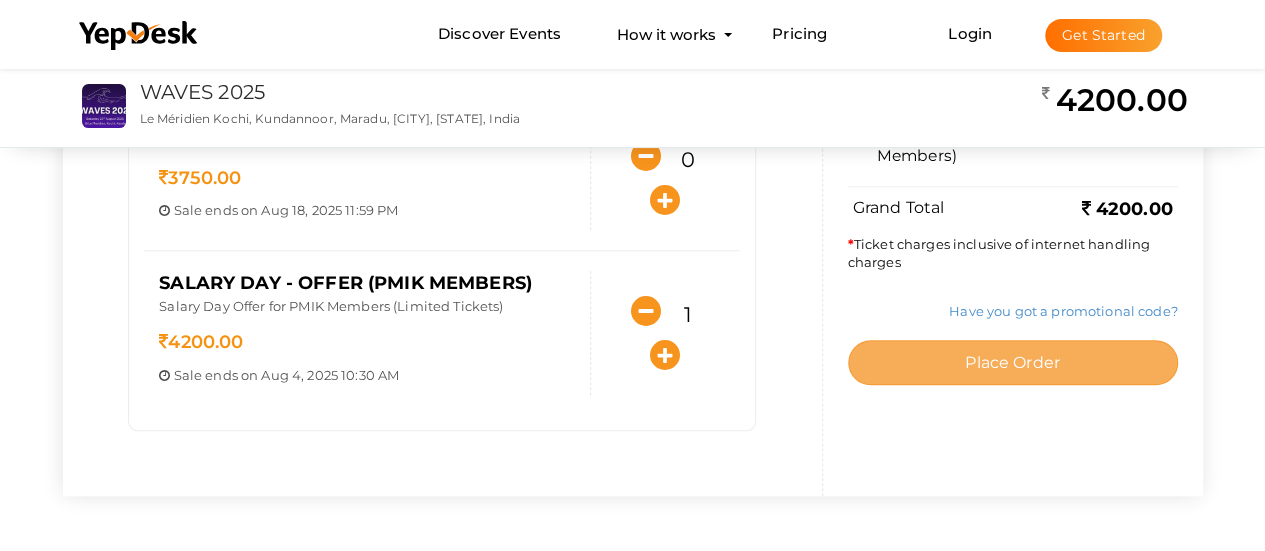 click on "Place Order" at bounding box center [1012, 363] 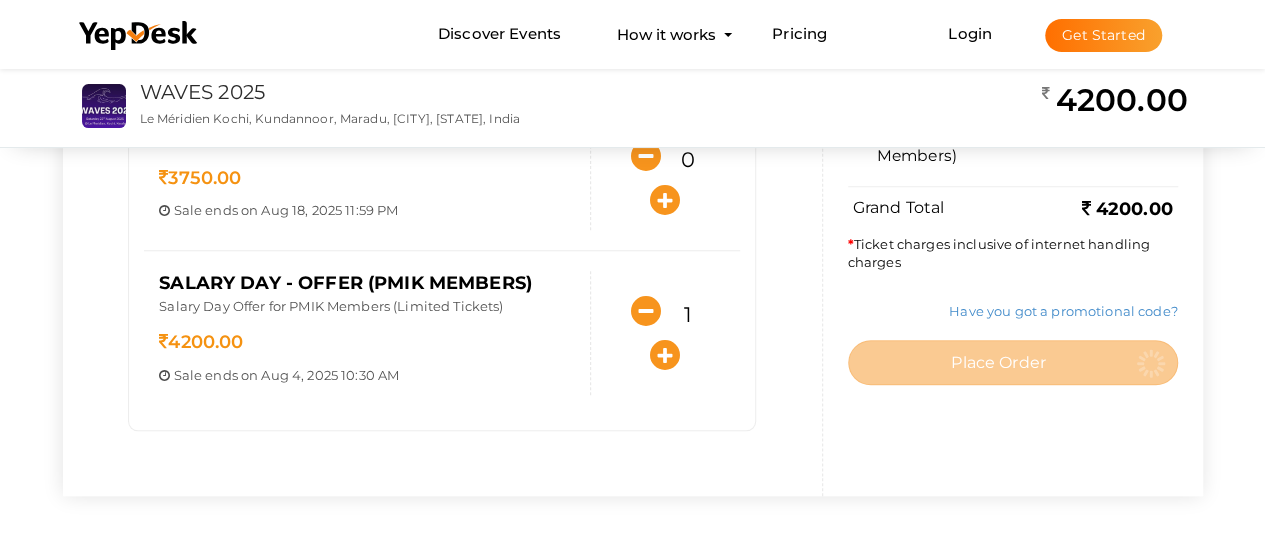 scroll, scrollTop: 0, scrollLeft: 0, axis: both 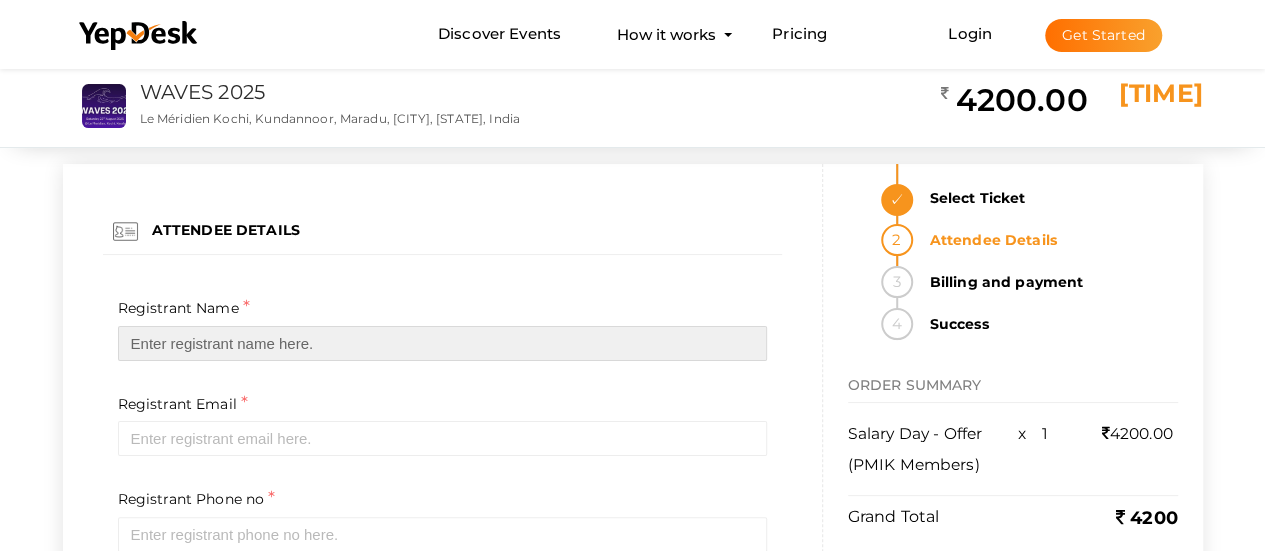 click at bounding box center (442, 343) 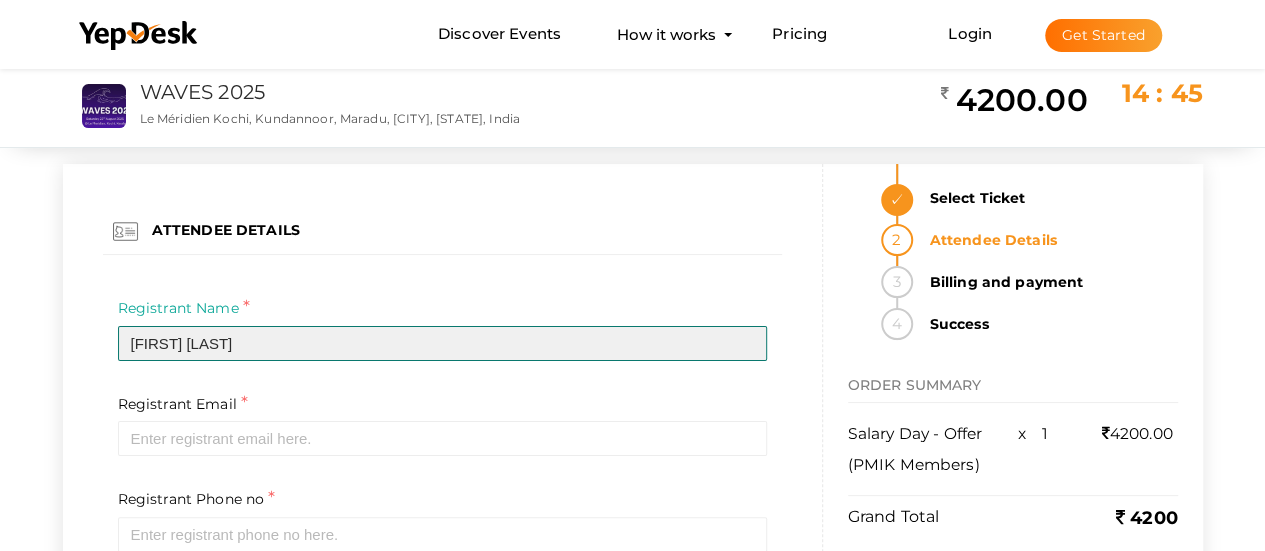type on "[FIRST] [LAST]" 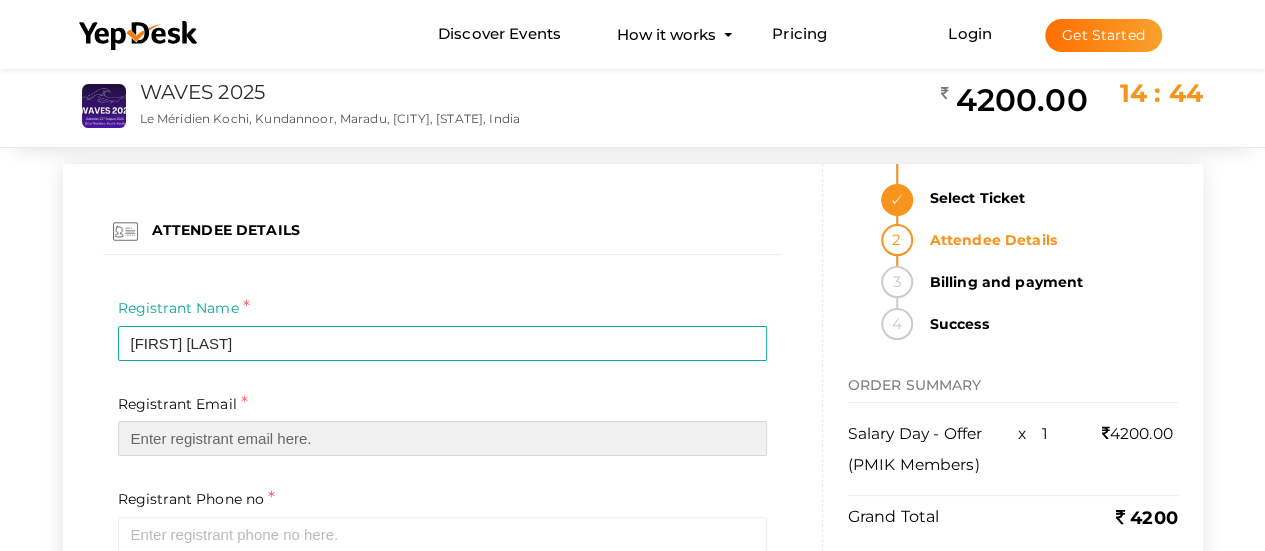 click at bounding box center [442, 438] 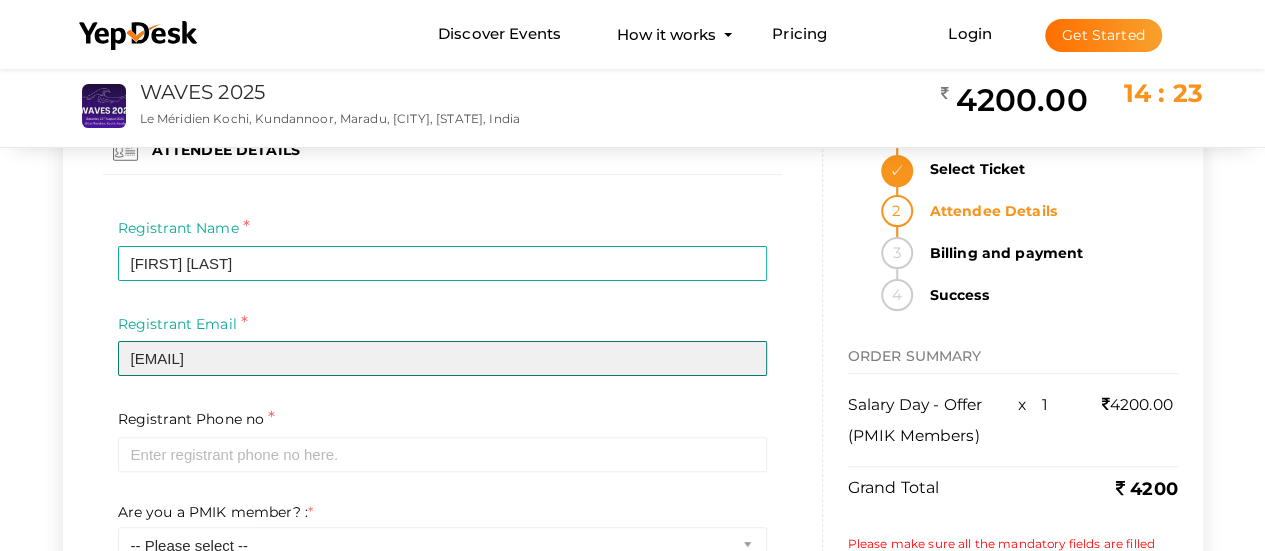 scroll, scrollTop: 186, scrollLeft: 0, axis: vertical 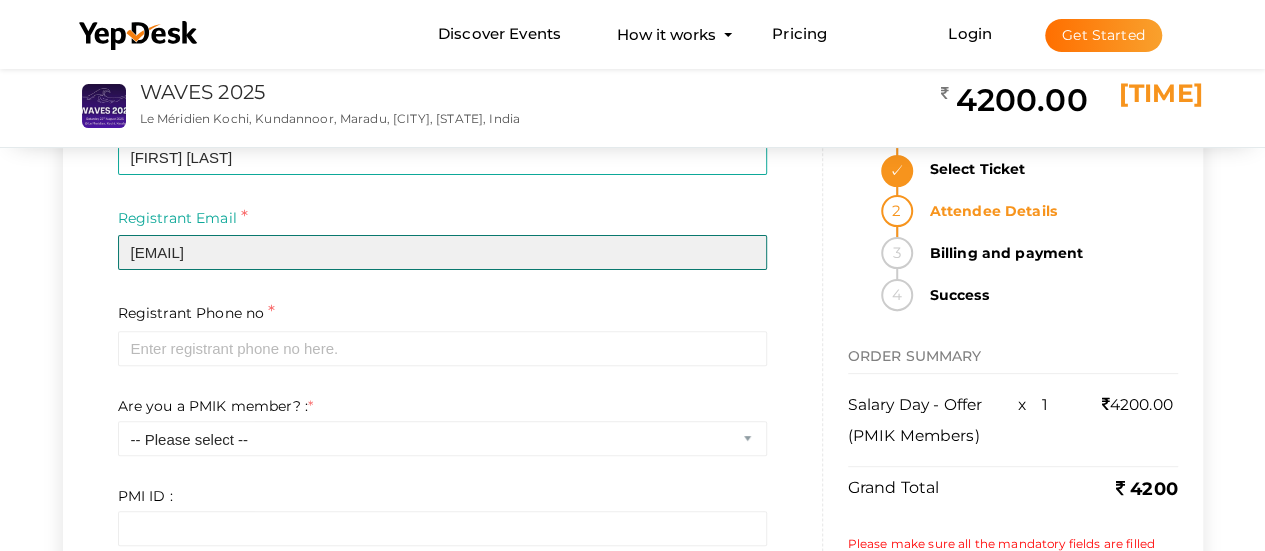 type on "[EMAIL]" 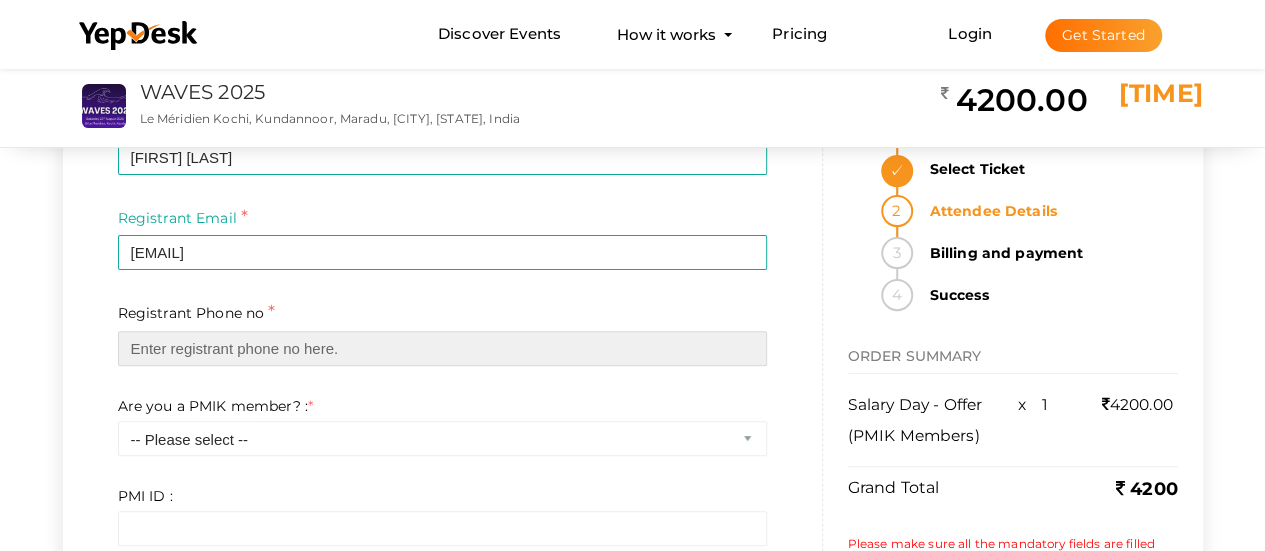 click at bounding box center (442, 348) 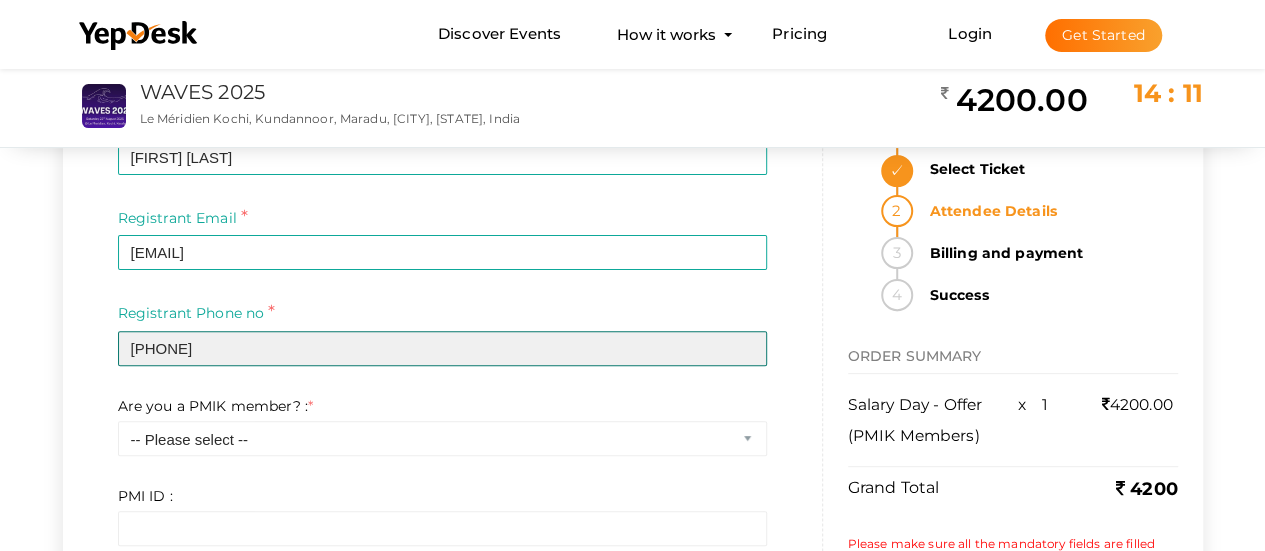 type on "[PHONE]" 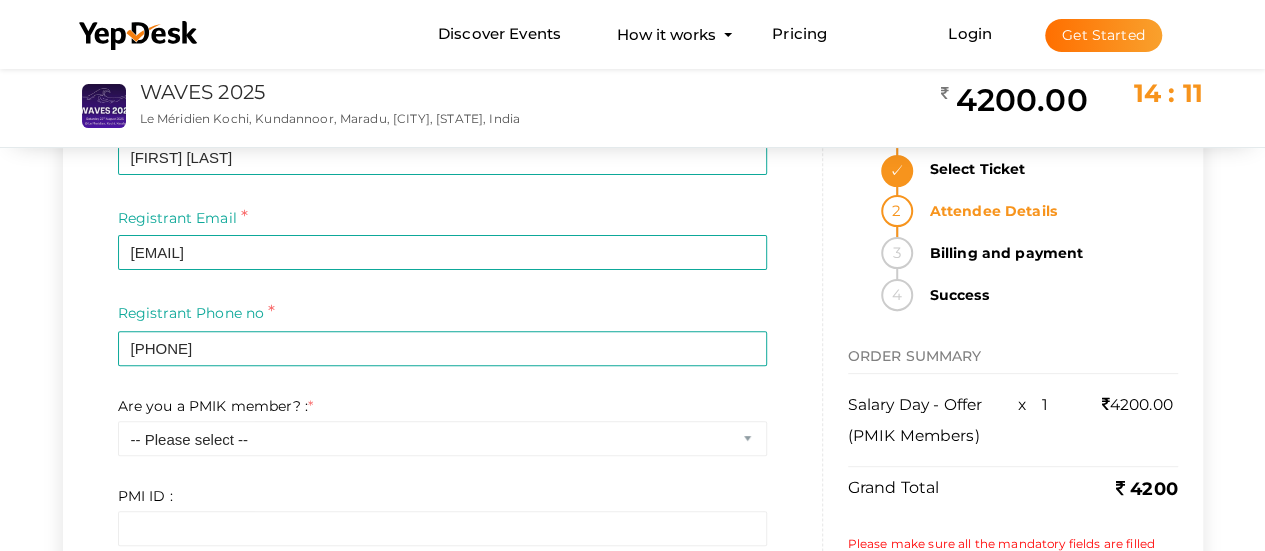 click on "Registrant Phone no
*
[PHONE]
Invalid
phone number format
Required" at bounding box center [442, 348] 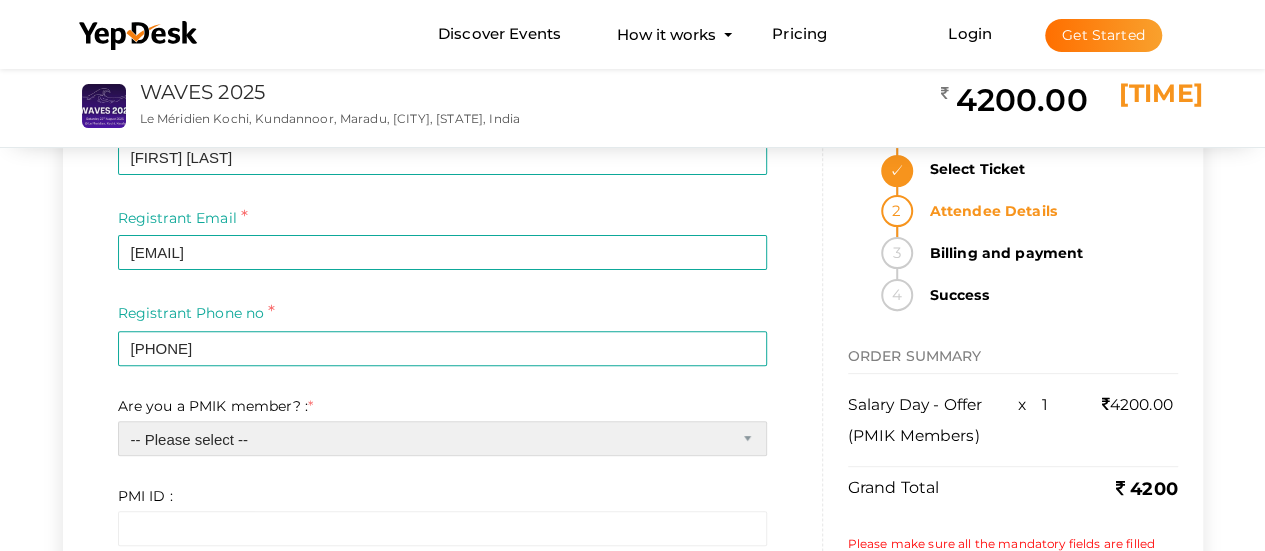 click on "-- Please select -- Yes No" at bounding box center [442, 438] 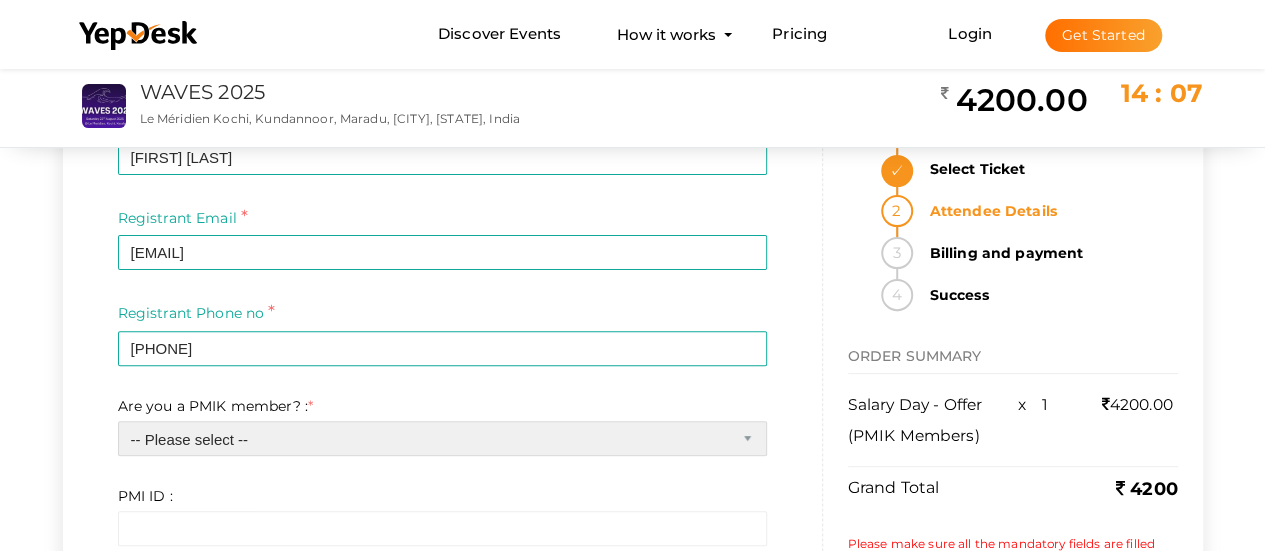 select on "0" 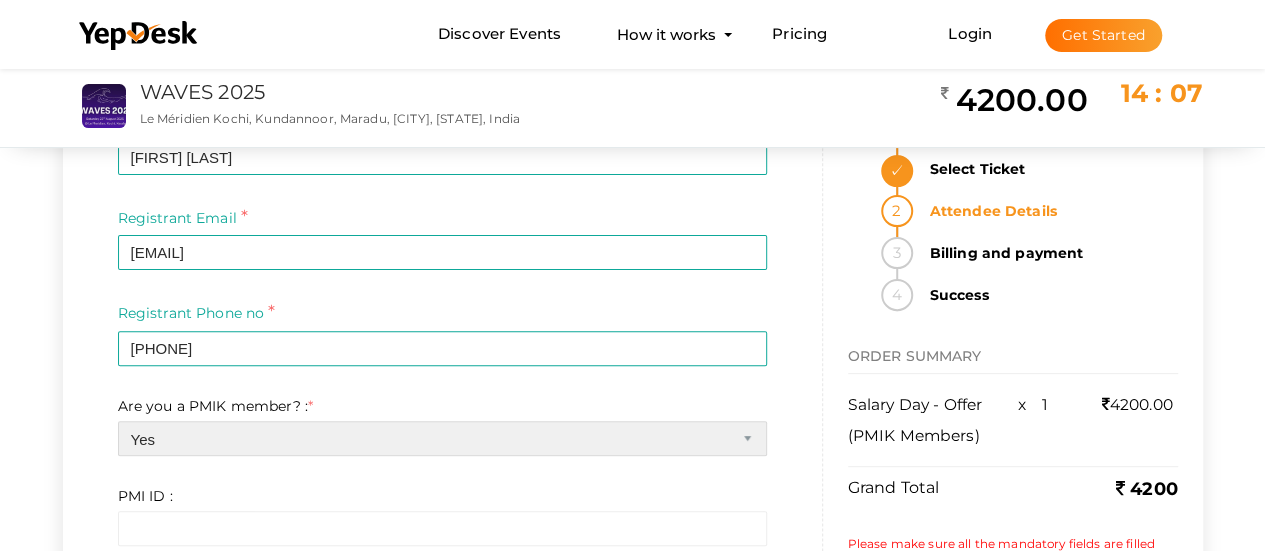 click on "-- Please select -- Yes No" at bounding box center (442, 438) 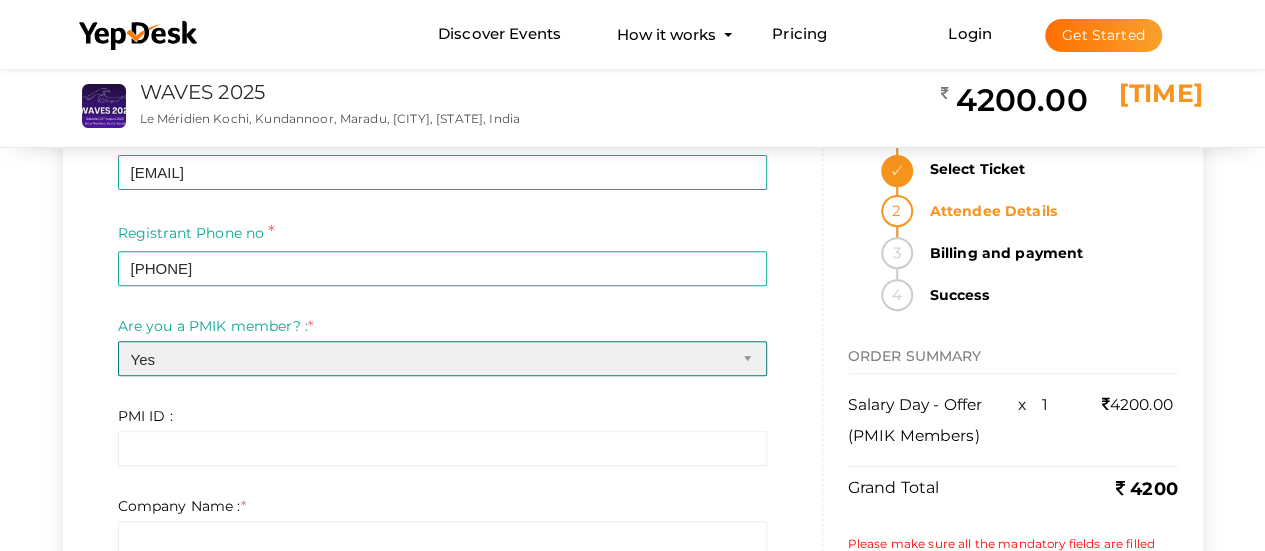 scroll, scrollTop: 306, scrollLeft: 0, axis: vertical 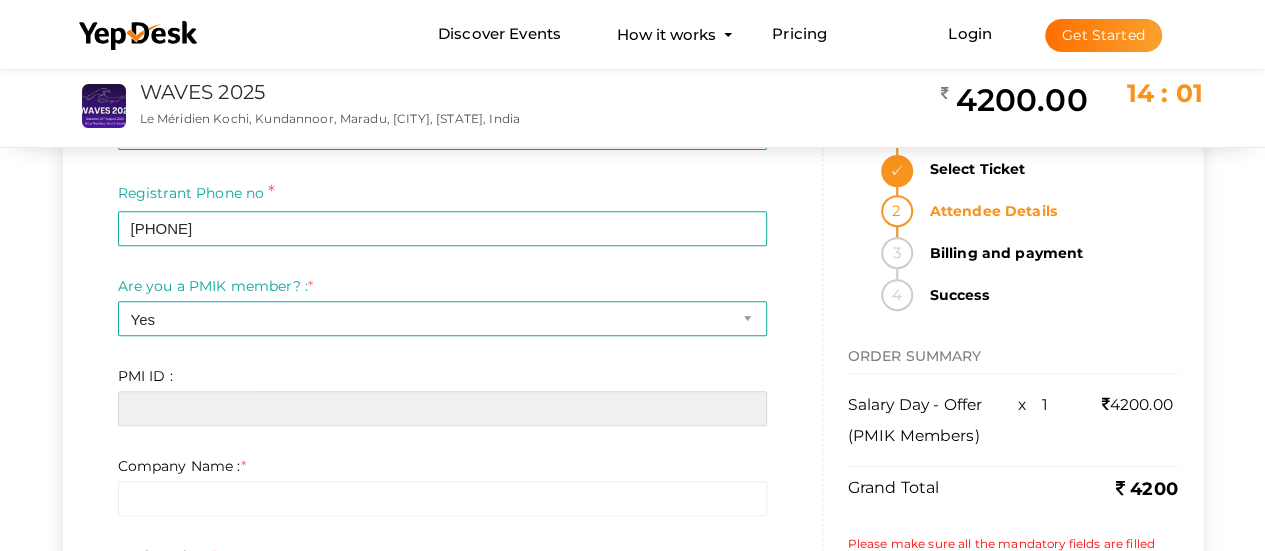 click at bounding box center [442, 408] 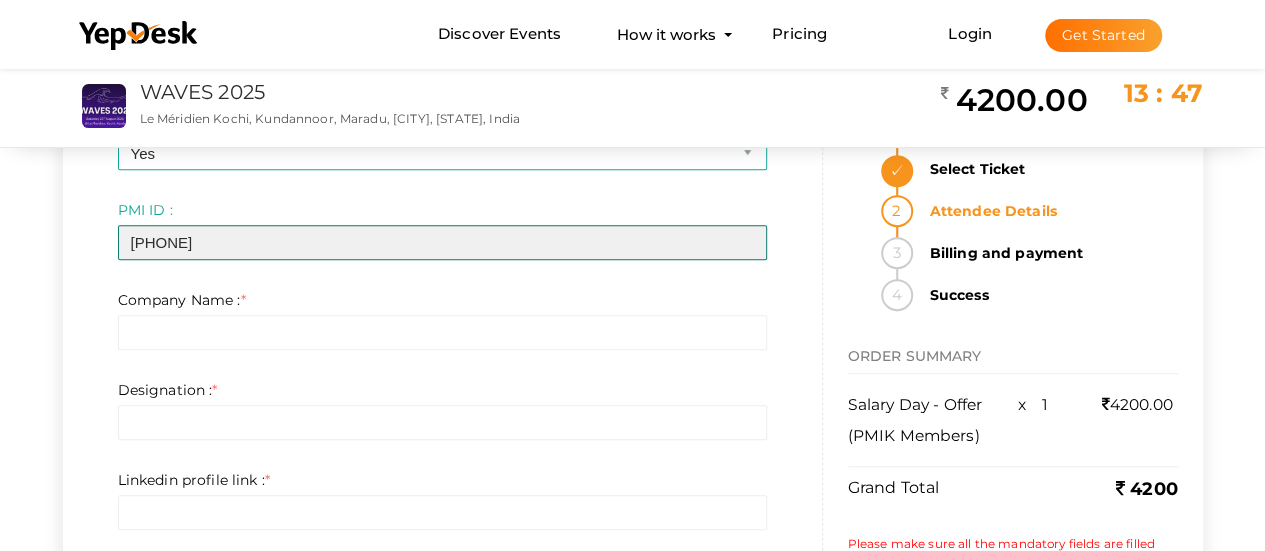 scroll, scrollTop: 479, scrollLeft: 0, axis: vertical 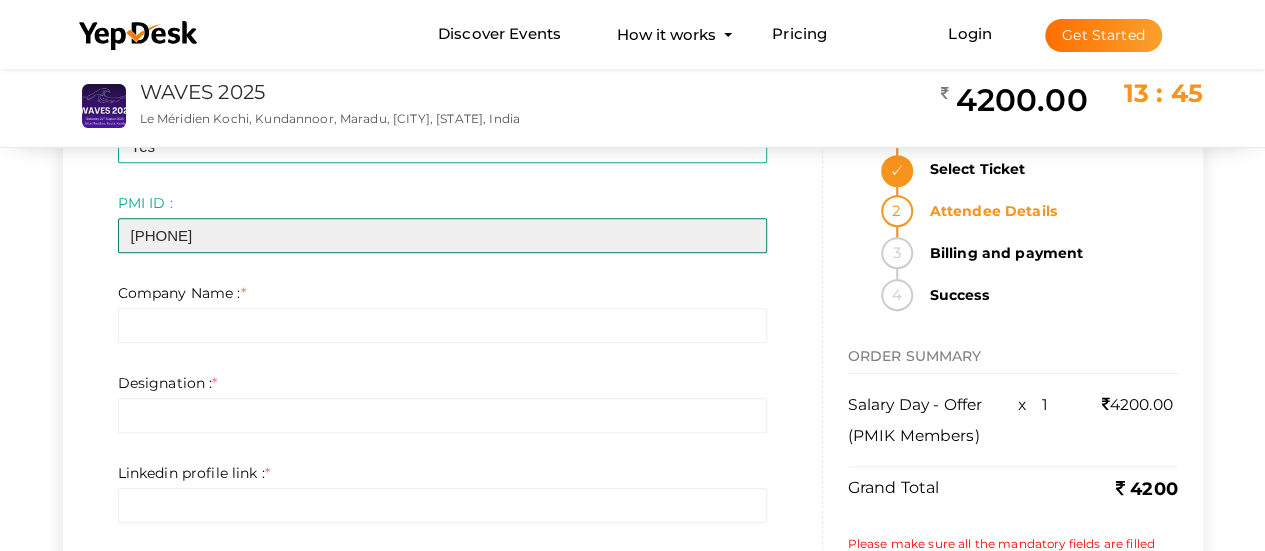 type on "[PHONE]" 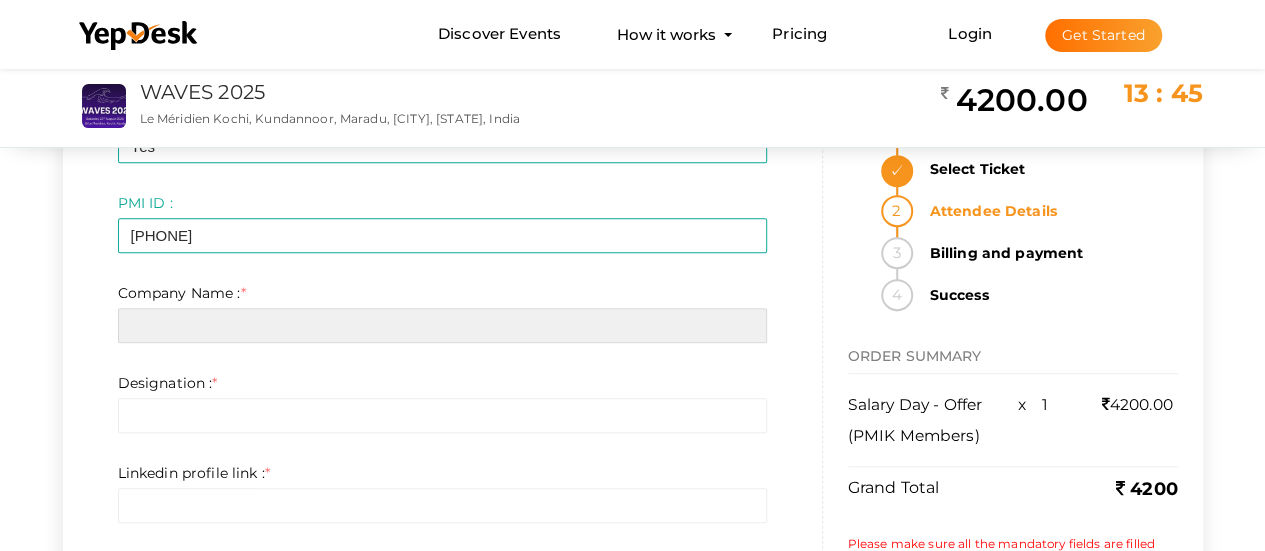 click at bounding box center (442, 325) 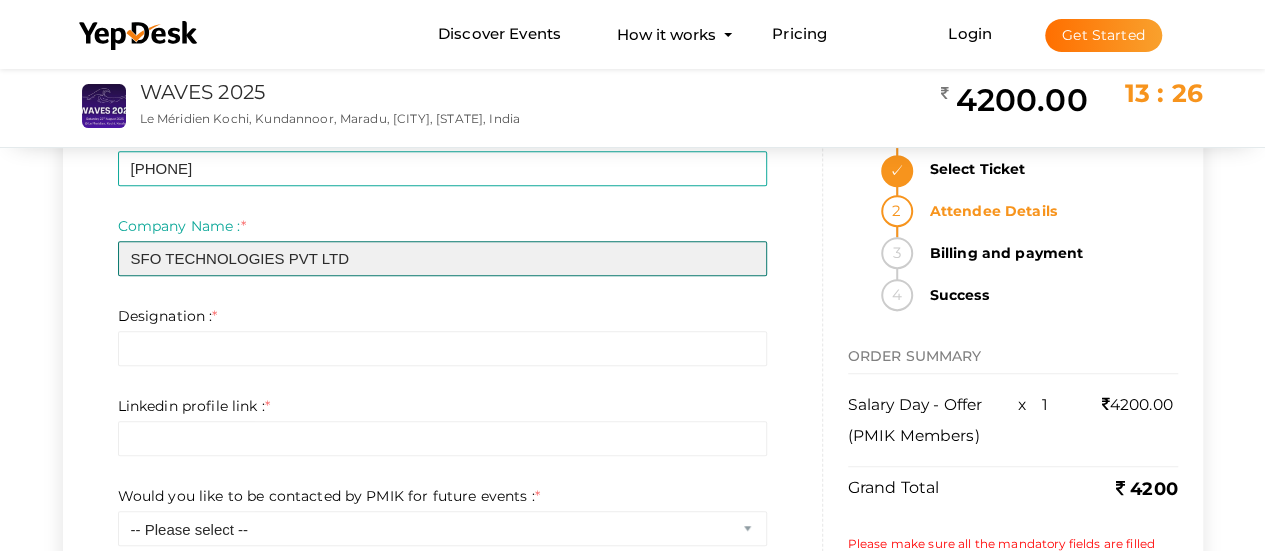 scroll, scrollTop: 559, scrollLeft: 0, axis: vertical 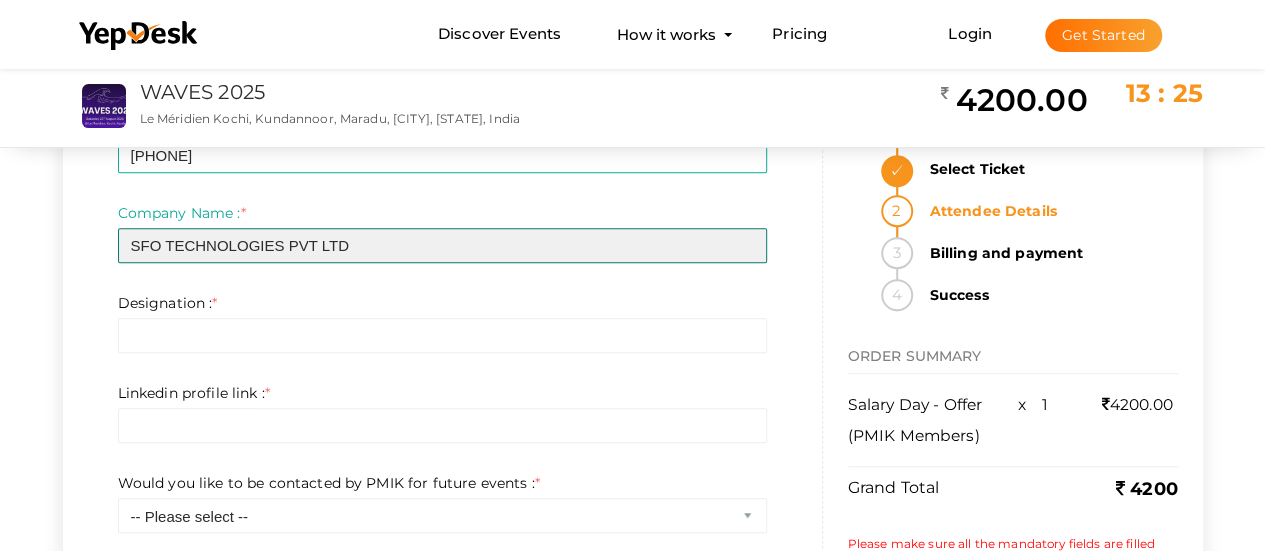 type on "SFO TECHNOLOGIES PVT LTD" 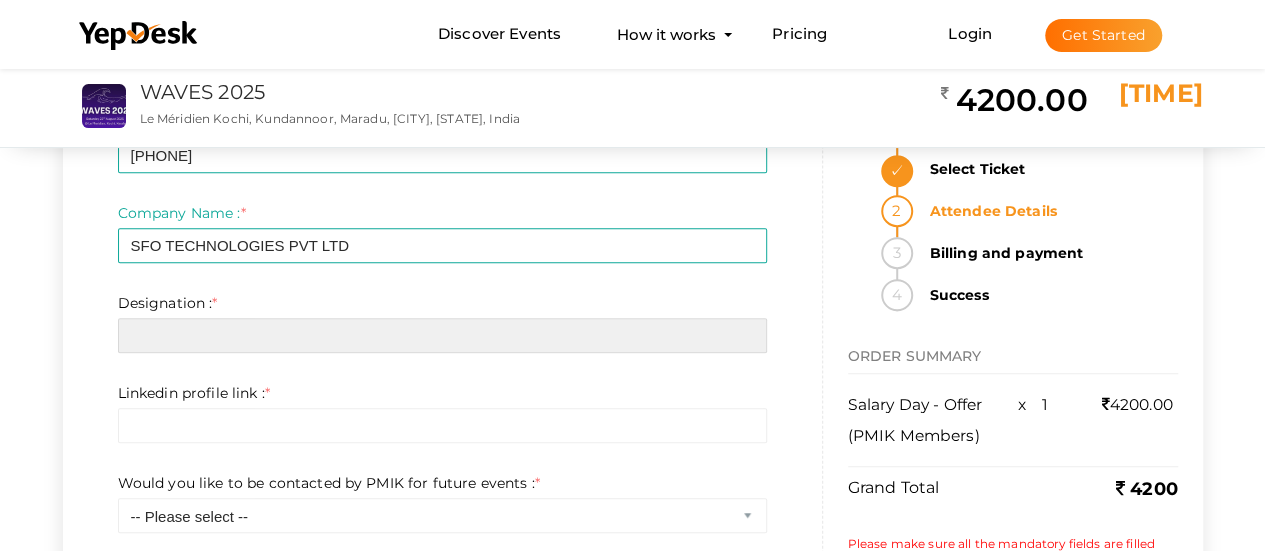 click at bounding box center (442, 335) 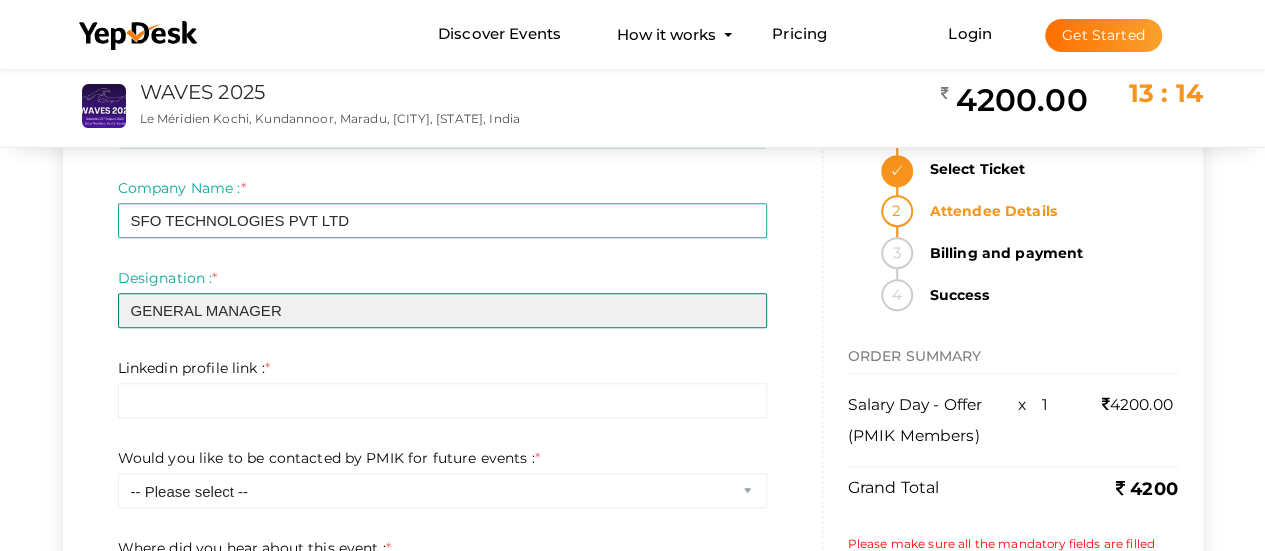 scroll, scrollTop: 599, scrollLeft: 0, axis: vertical 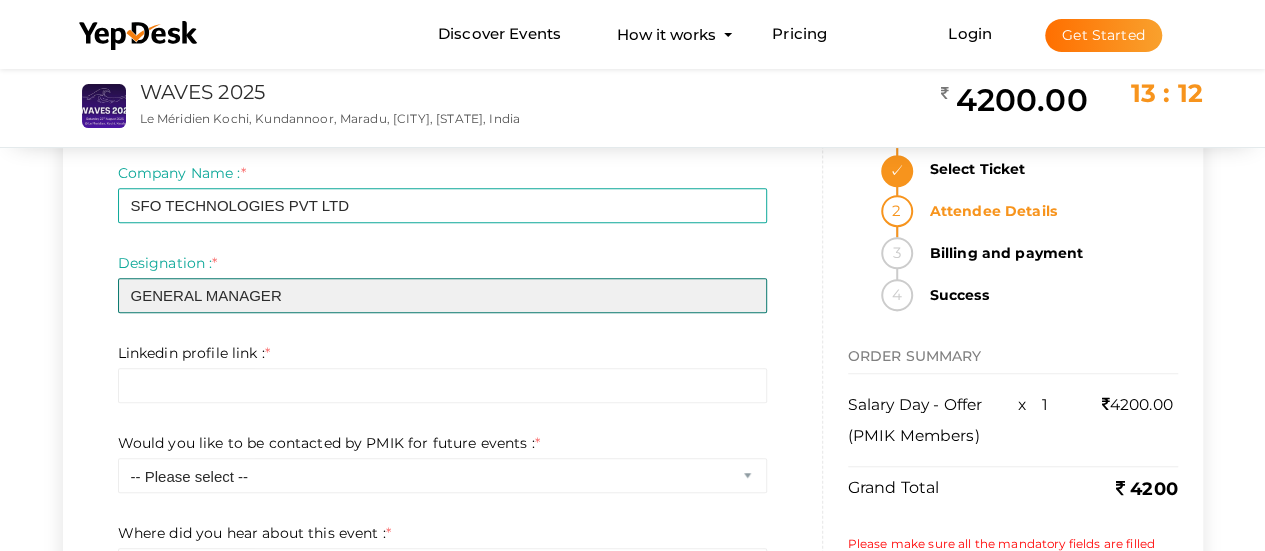 type on "GENERAL MANAGER" 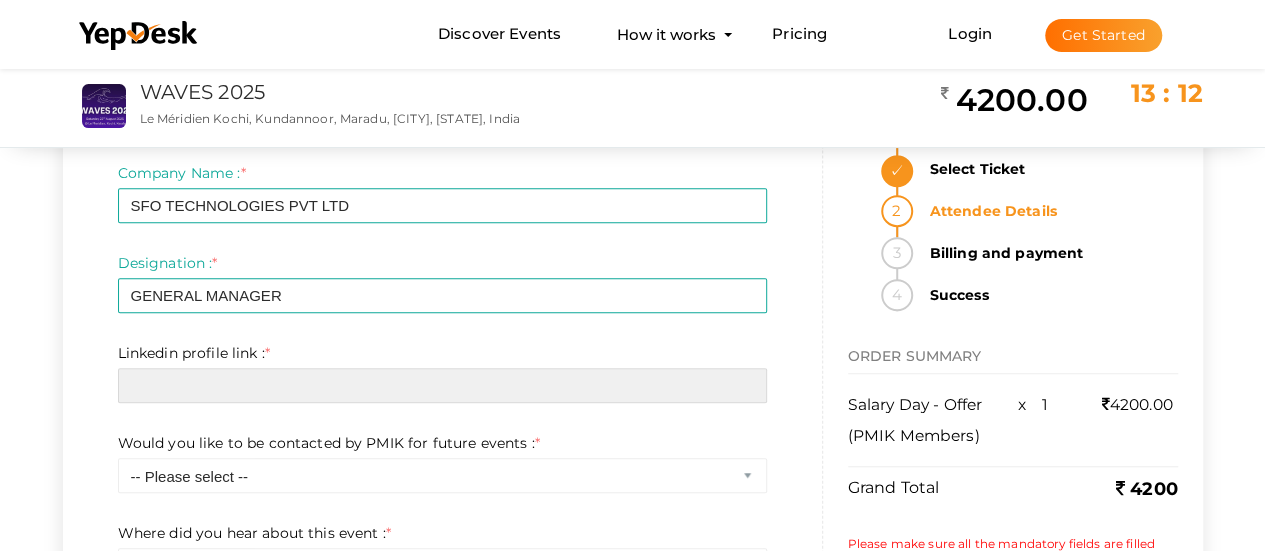 click at bounding box center (442, 385) 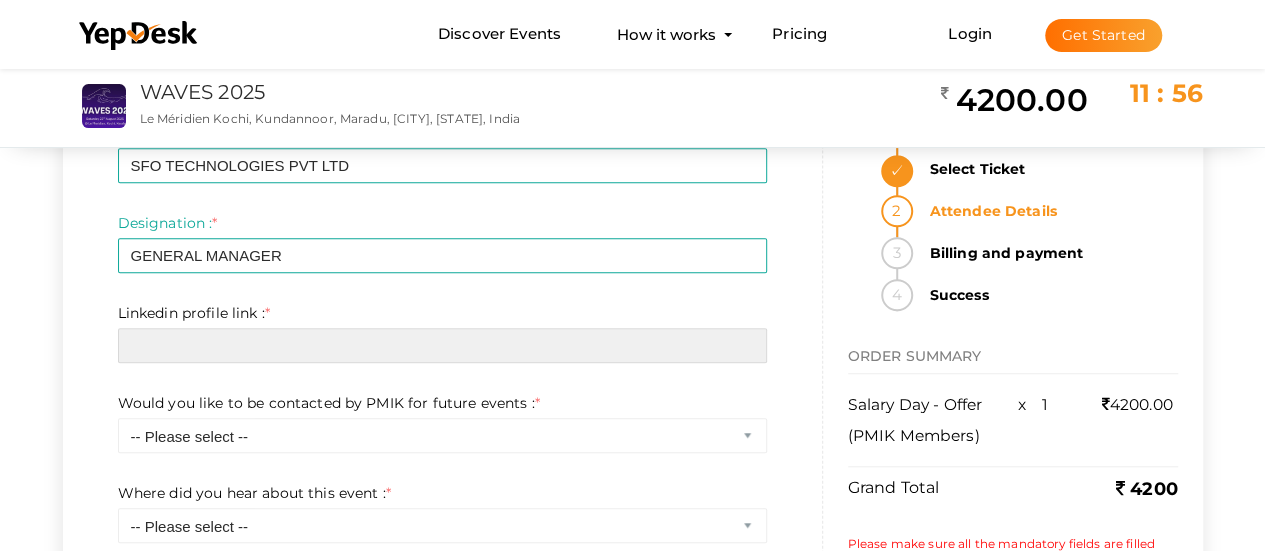 scroll, scrollTop: 679, scrollLeft: 0, axis: vertical 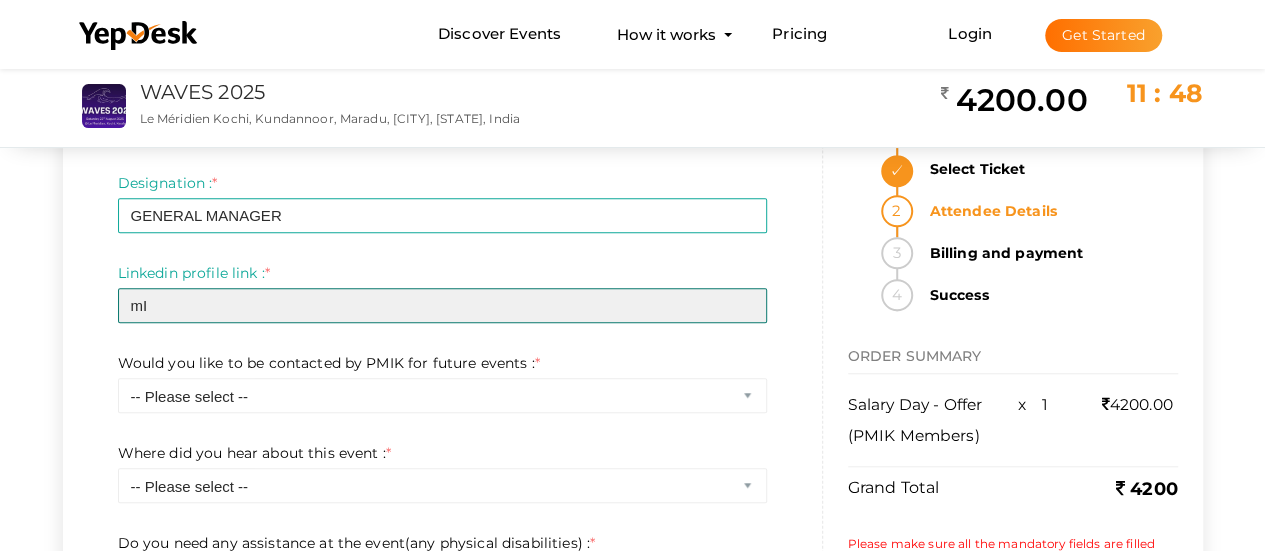 type on "m" 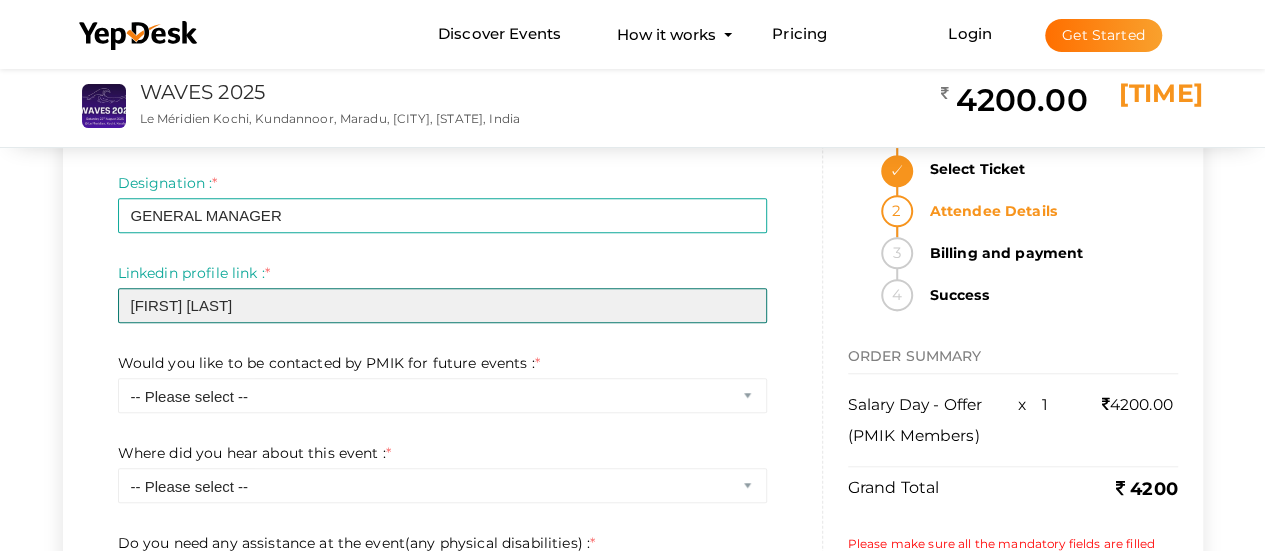 type on "[FIRST] [LAST]" 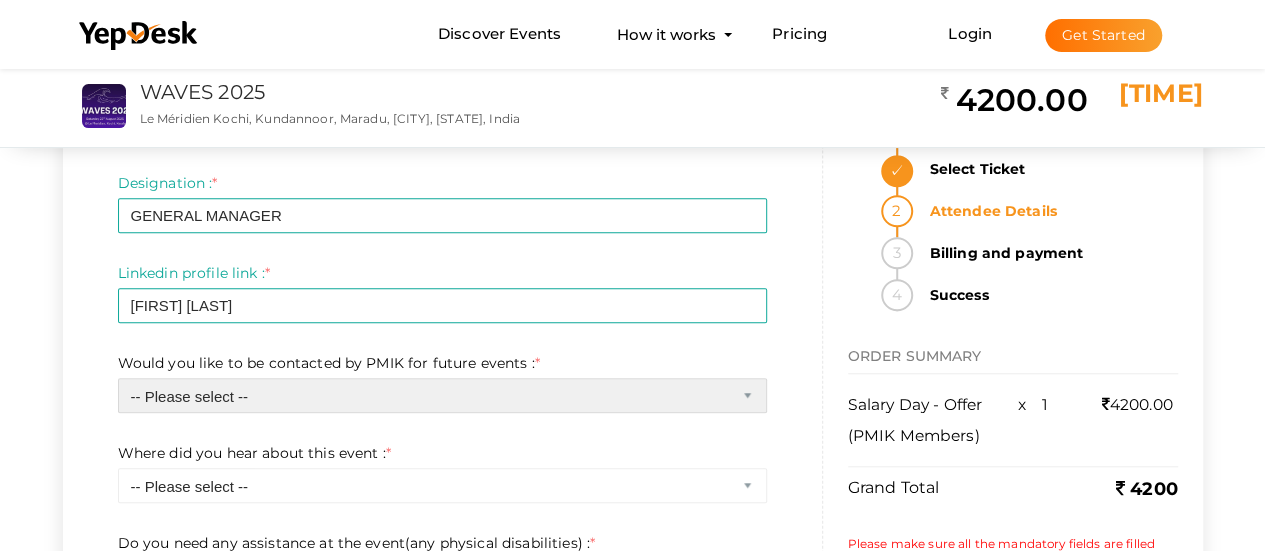 click on "-- Please select -- Yes No" at bounding box center (442, 395) 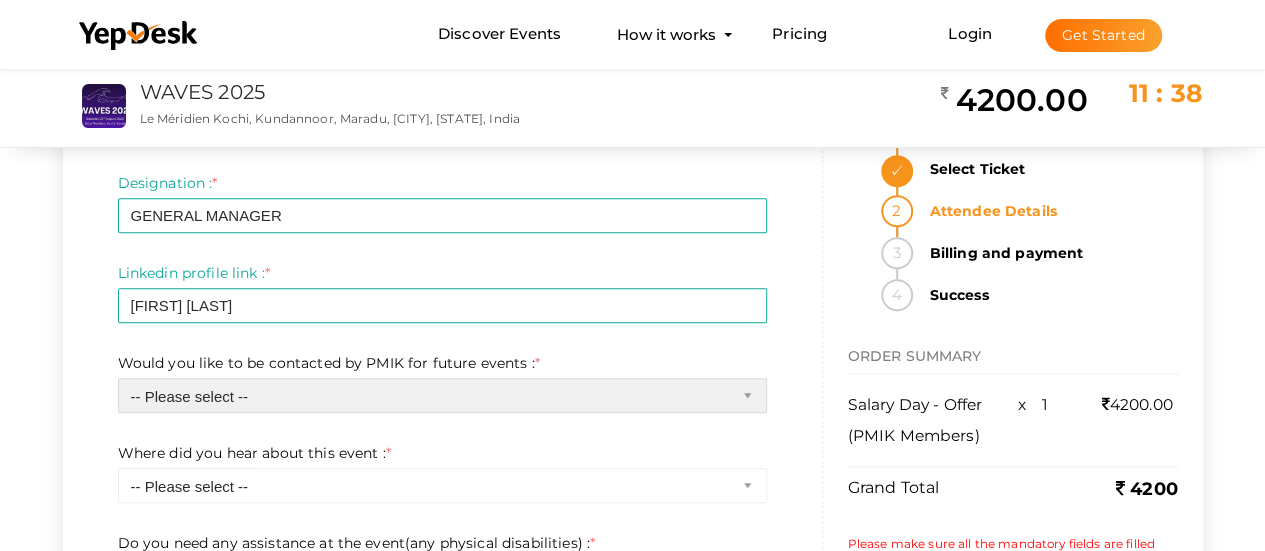 select on "0" 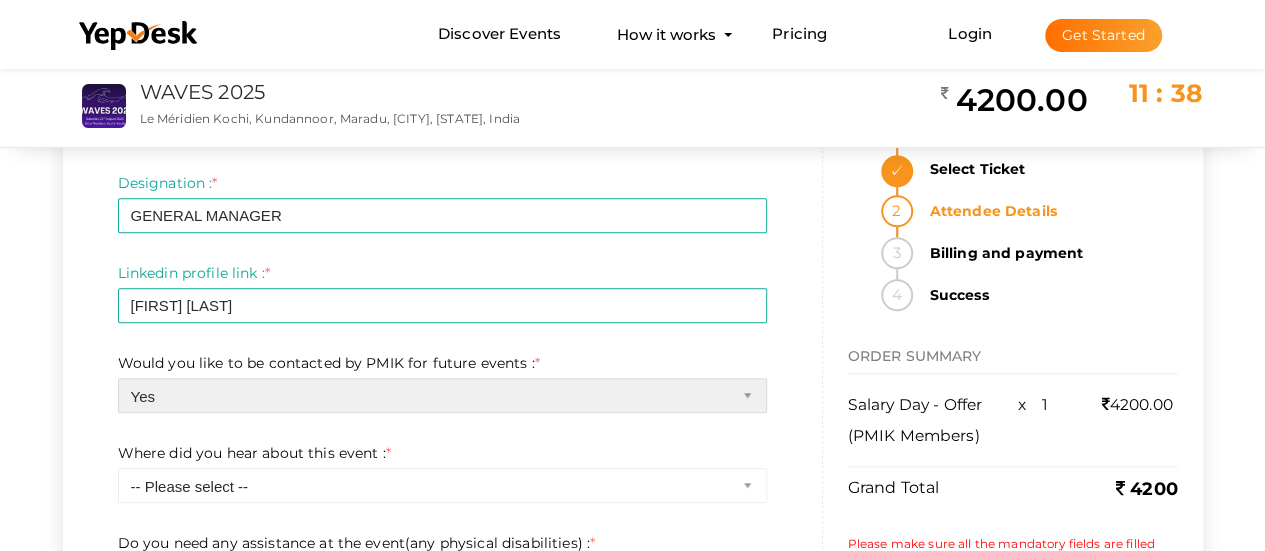click on "-- Please select -- Yes No" at bounding box center [442, 395] 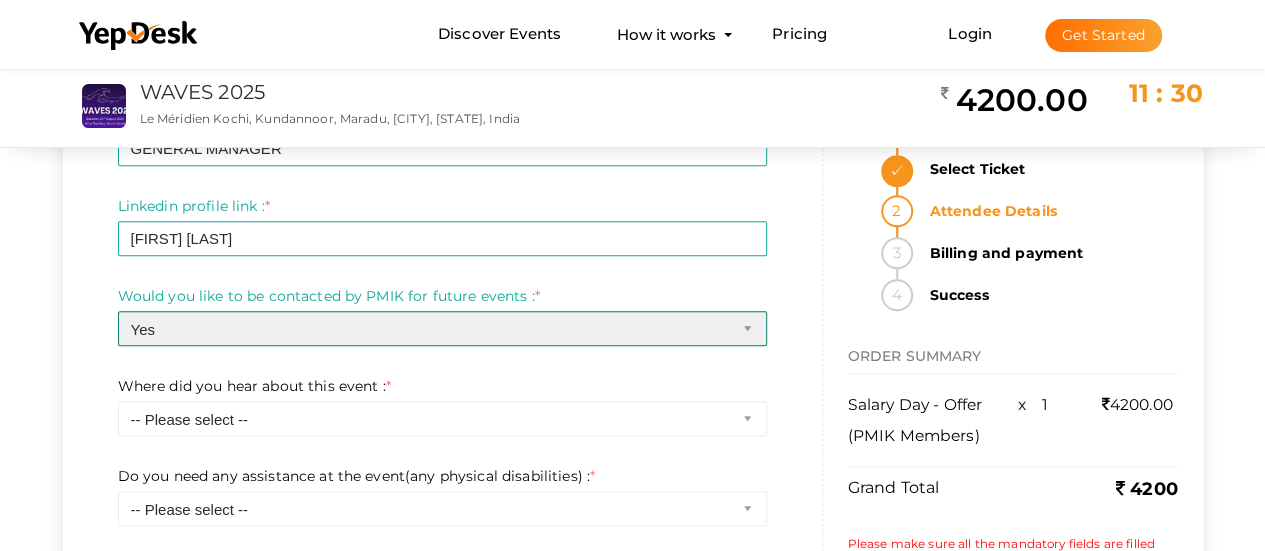 scroll, scrollTop: 759, scrollLeft: 0, axis: vertical 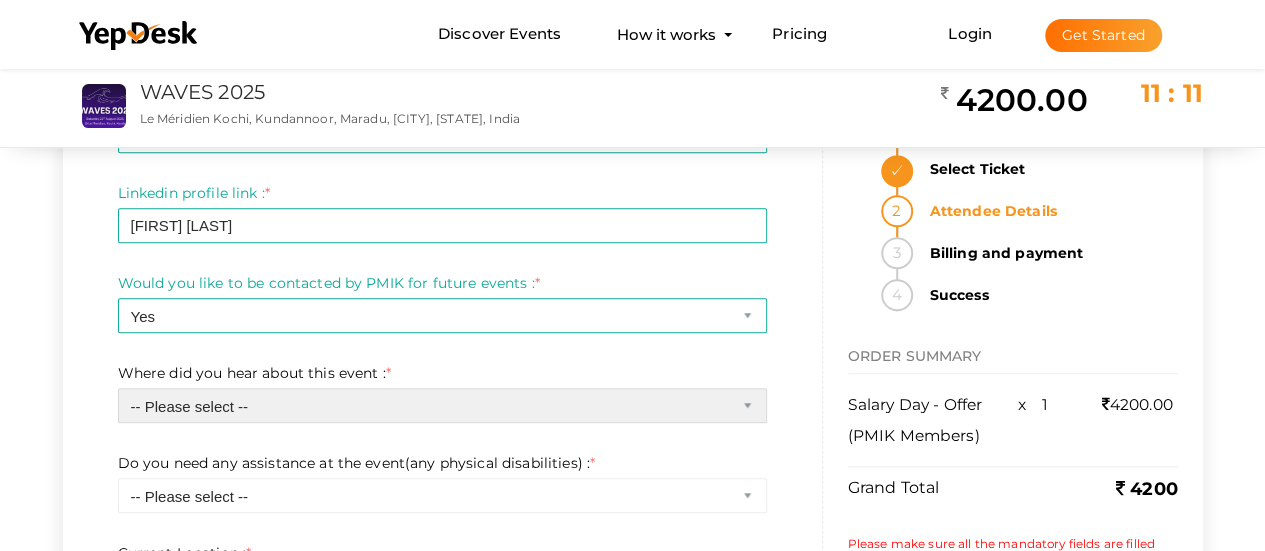 click on "-- Please select -- Chapter website Chapter communications Corporate communications Linkedin Other social media post Friend referral Others" at bounding box center [442, 405] 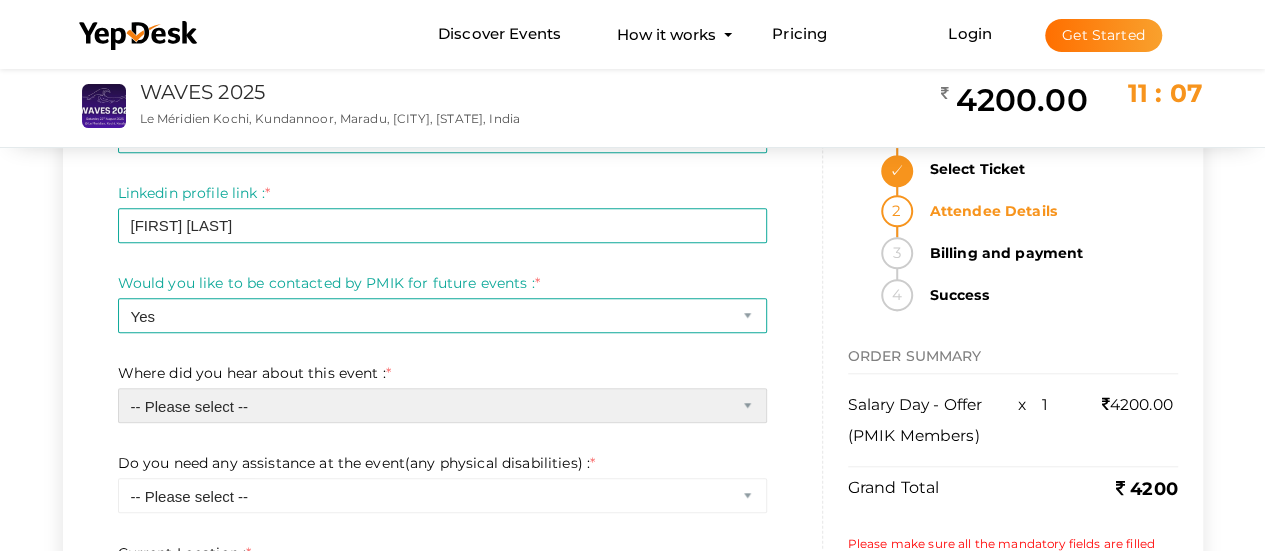 select on "1" 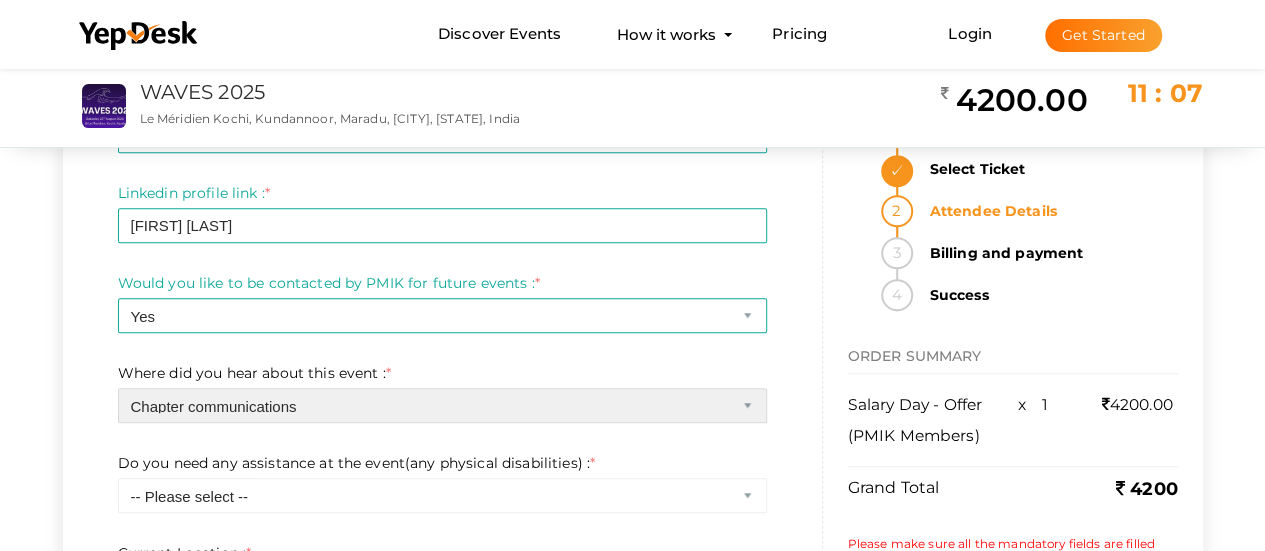 click on "-- Please select -- Chapter website Chapter communications Corporate communications Linkedin Other social media post Friend referral Others" at bounding box center (442, 405) 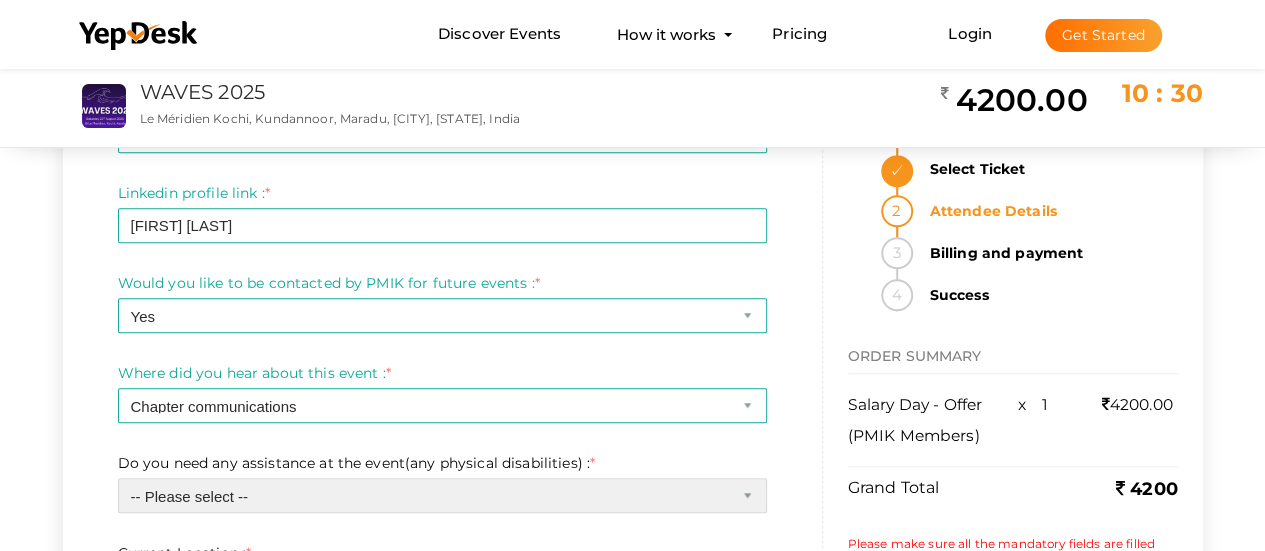 click on "-- Please select -- Yes No" at bounding box center (442, 495) 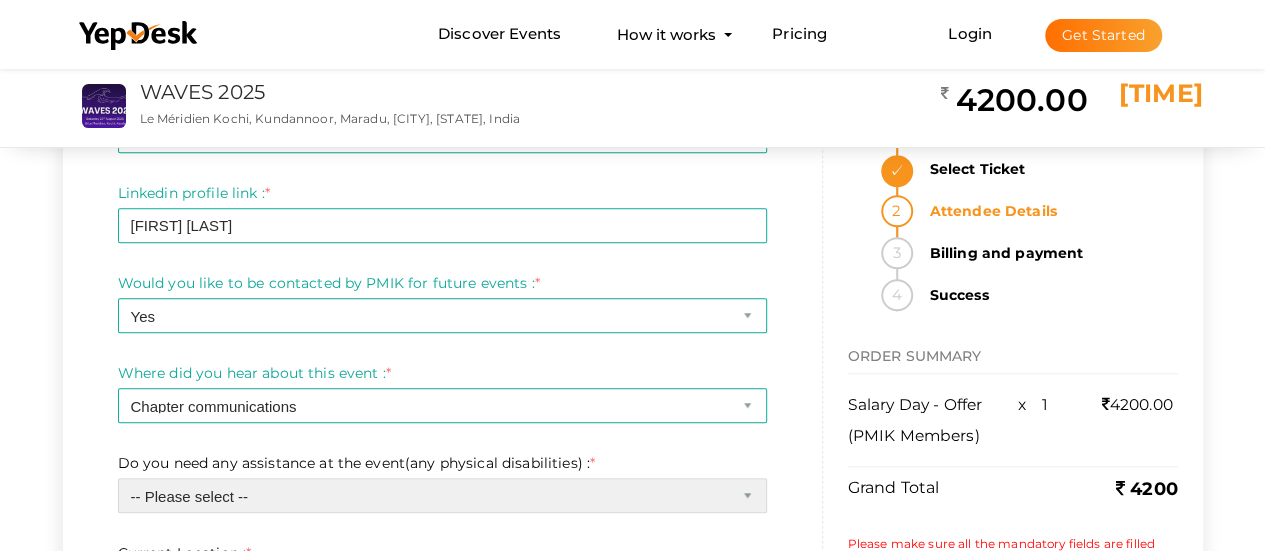 select on "1" 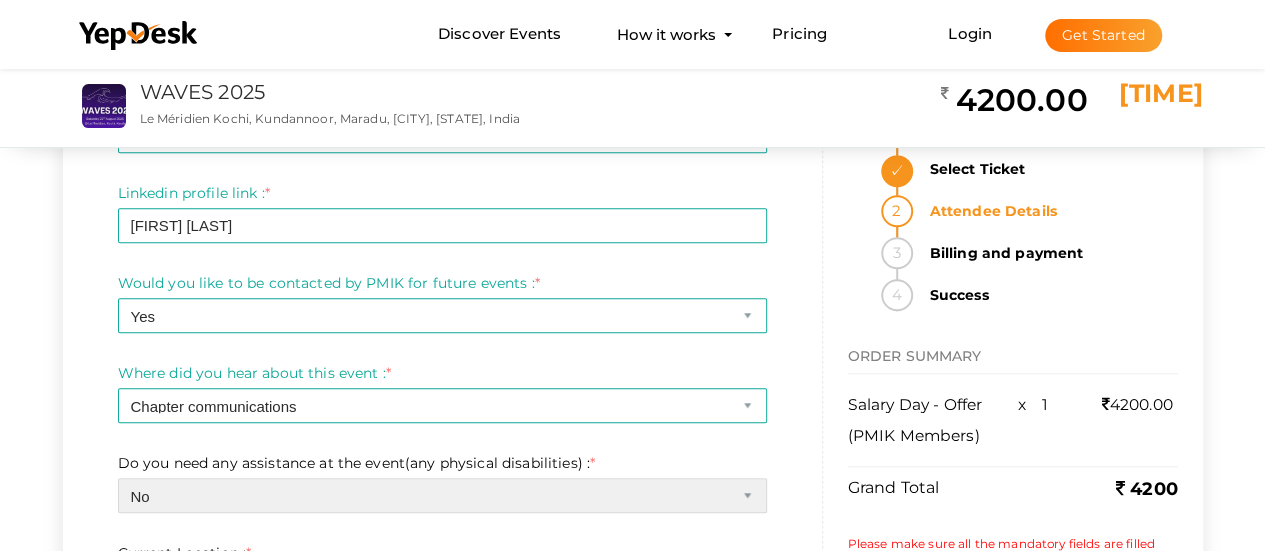 click on "-- Please select -- Yes No" at bounding box center [442, 495] 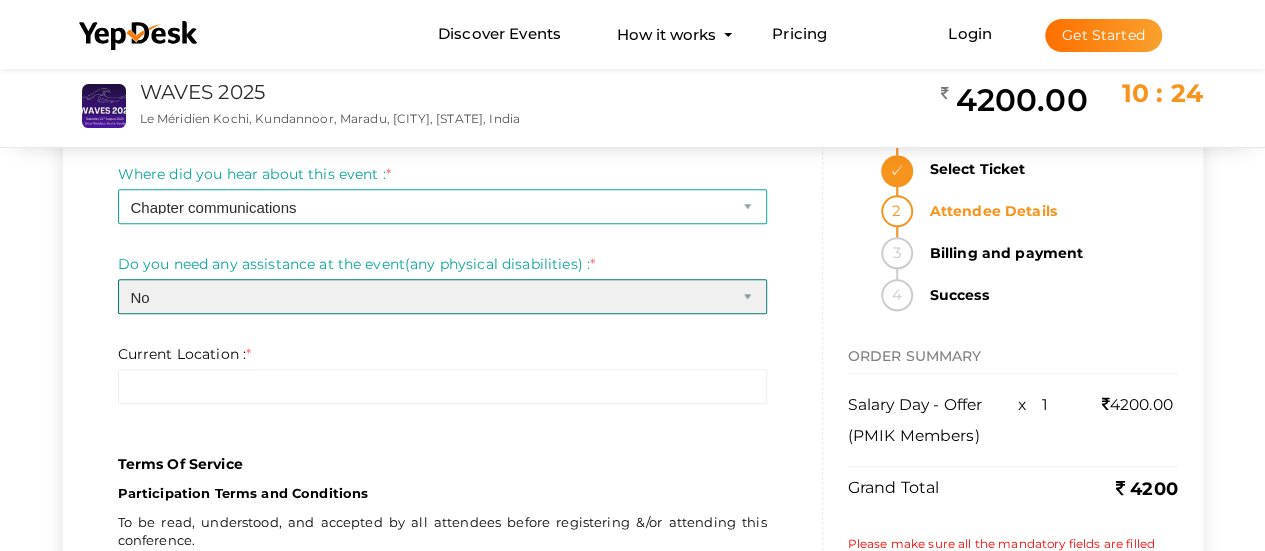 scroll, scrollTop: 959, scrollLeft: 0, axis: vertical 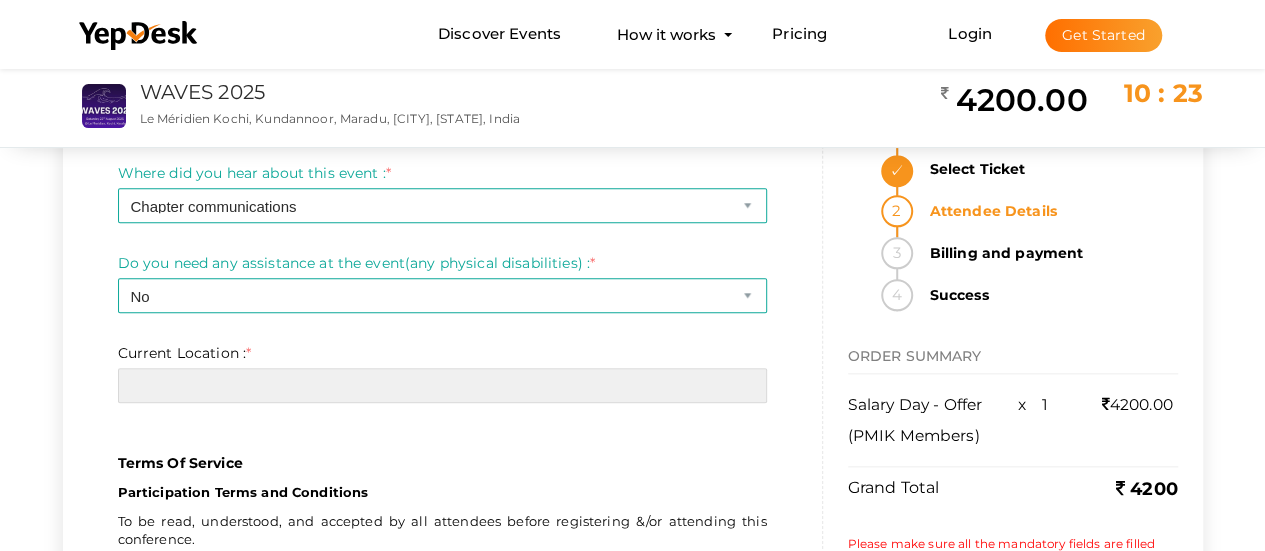 click at bounding box center (442, 385) 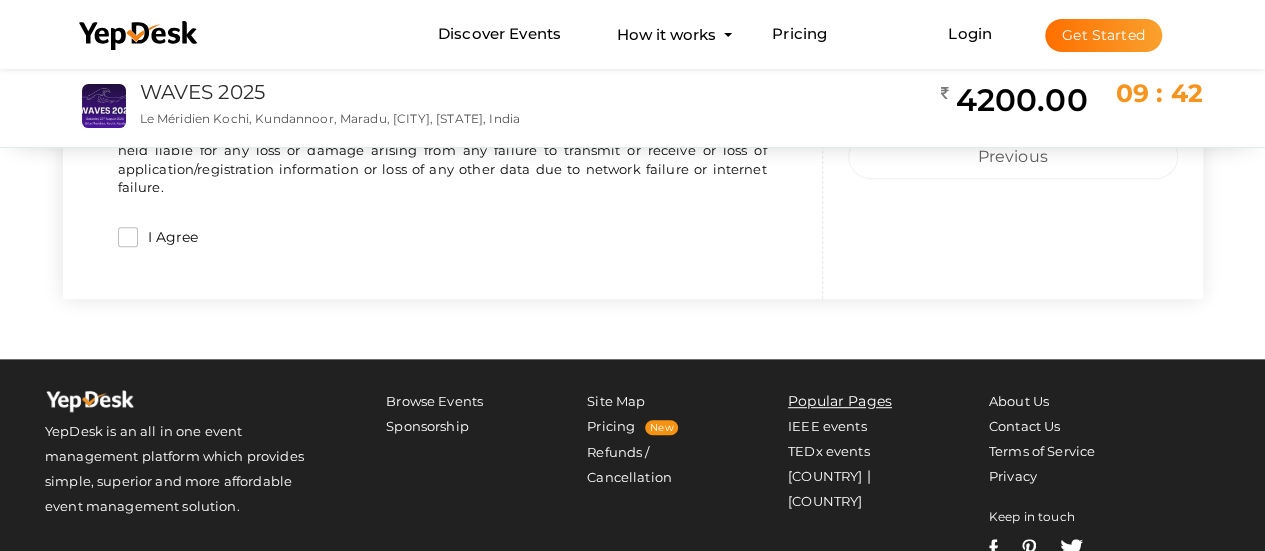 scroll, scrollTop: 4184, scrollLeft: 0, axis: vertical 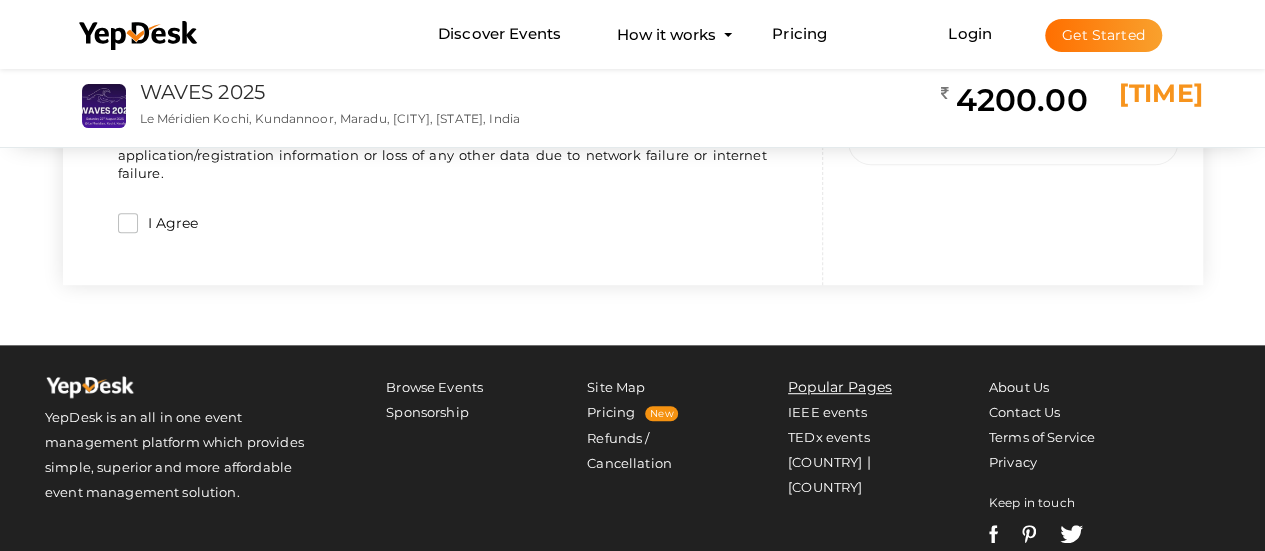 type on "KOCHI" 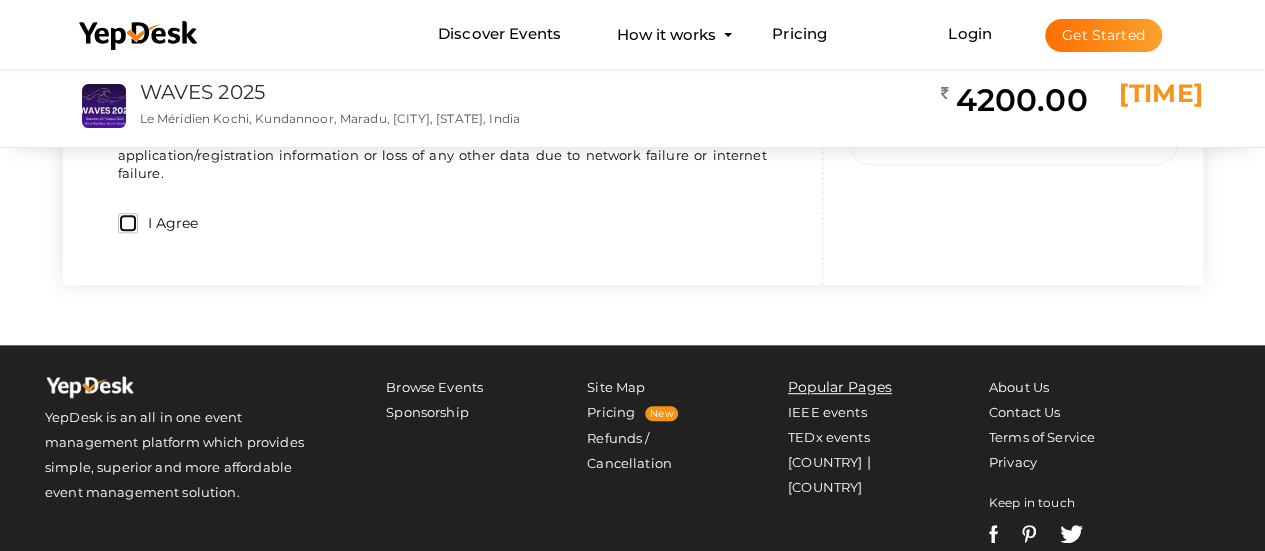 click on "I Agree" at bounding box center (128, 223) 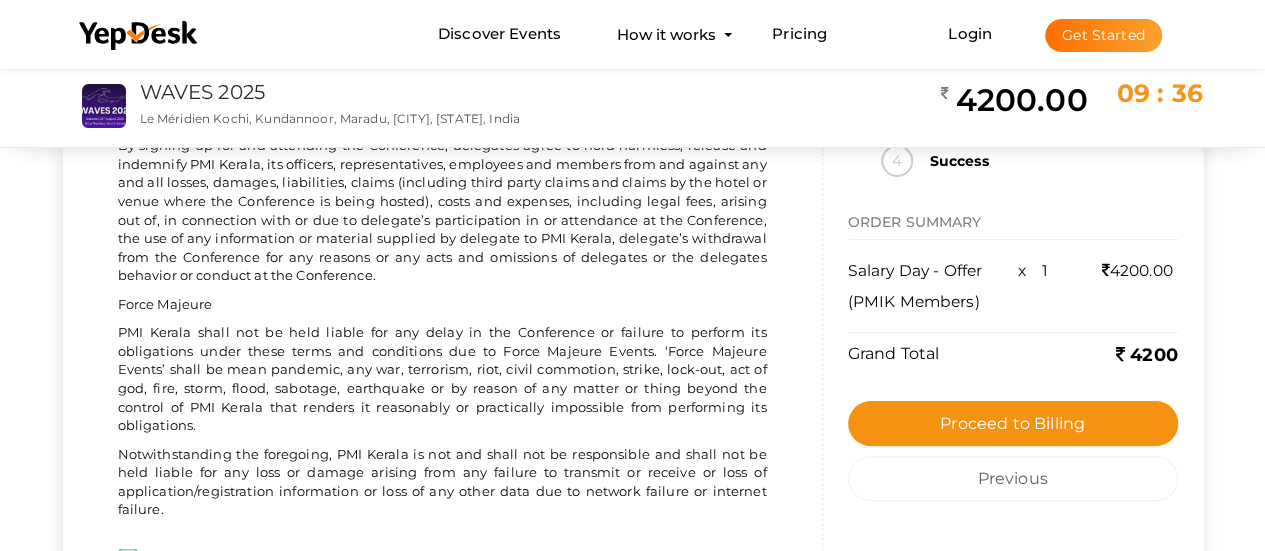 scroll, scrollTop: 3805, scrollLeft: 0, axis: vertical 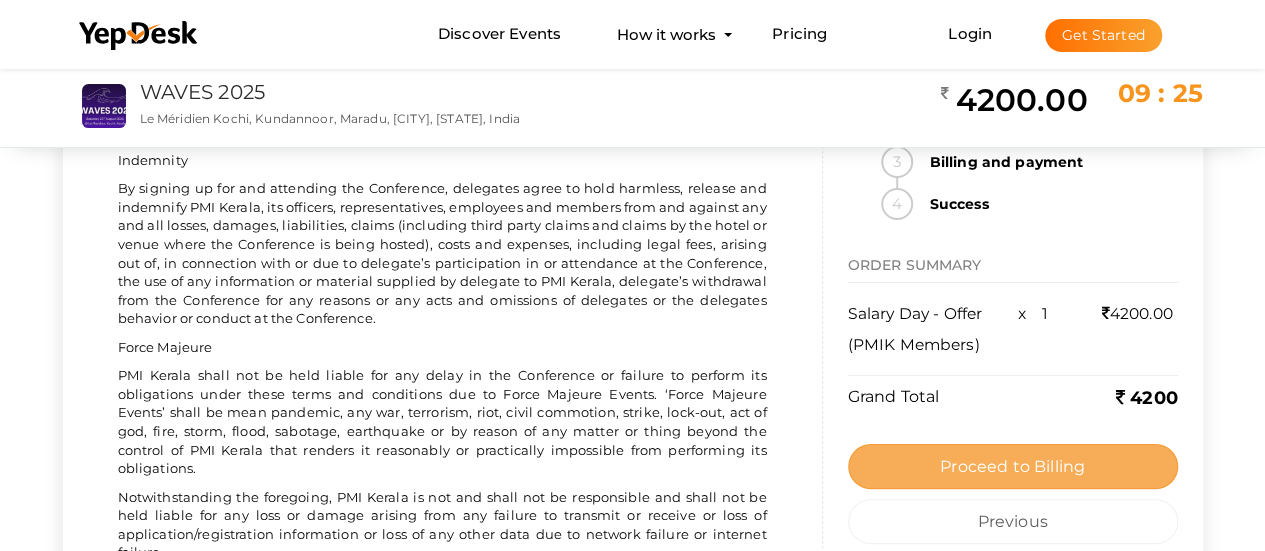 click on "Proceed
to Billing" at bounding box center [1012, 466] 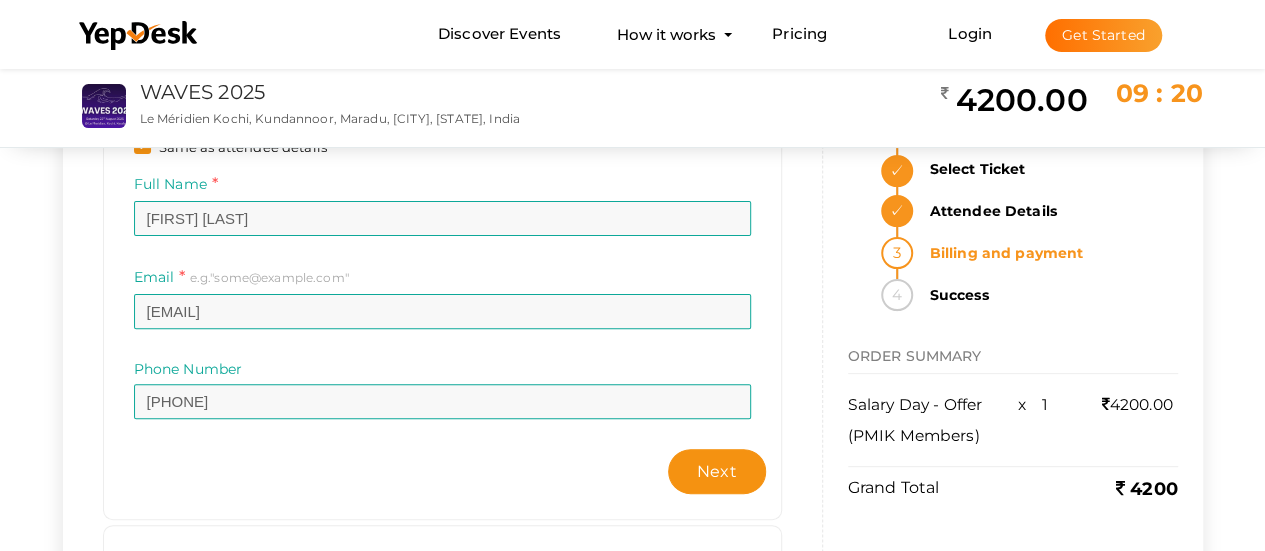 scroll, scrollTop: 158, scrollLeft: 0, axis: vertical 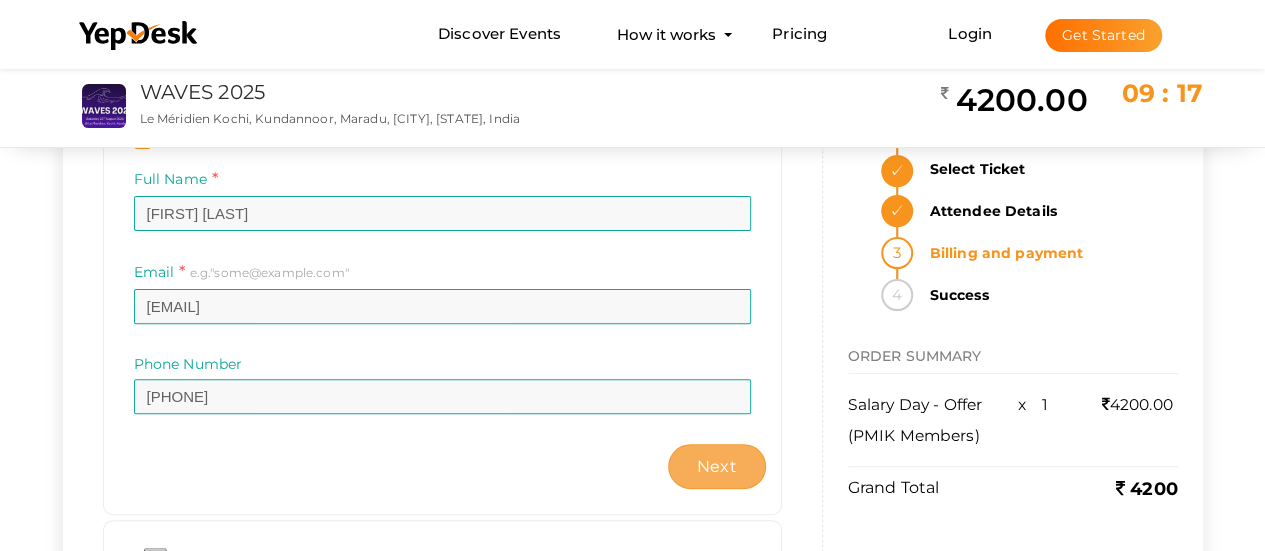 click on "Next" at bounding box center (717, 466) 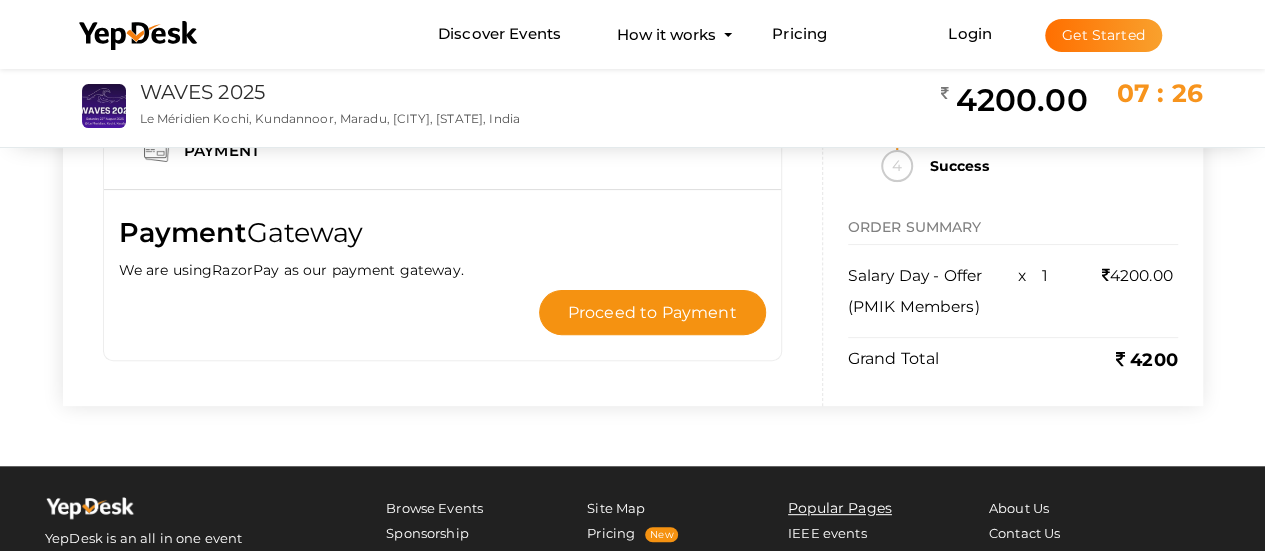scroll, scrollTop: 0, scrollLeft: 0, axis: both 